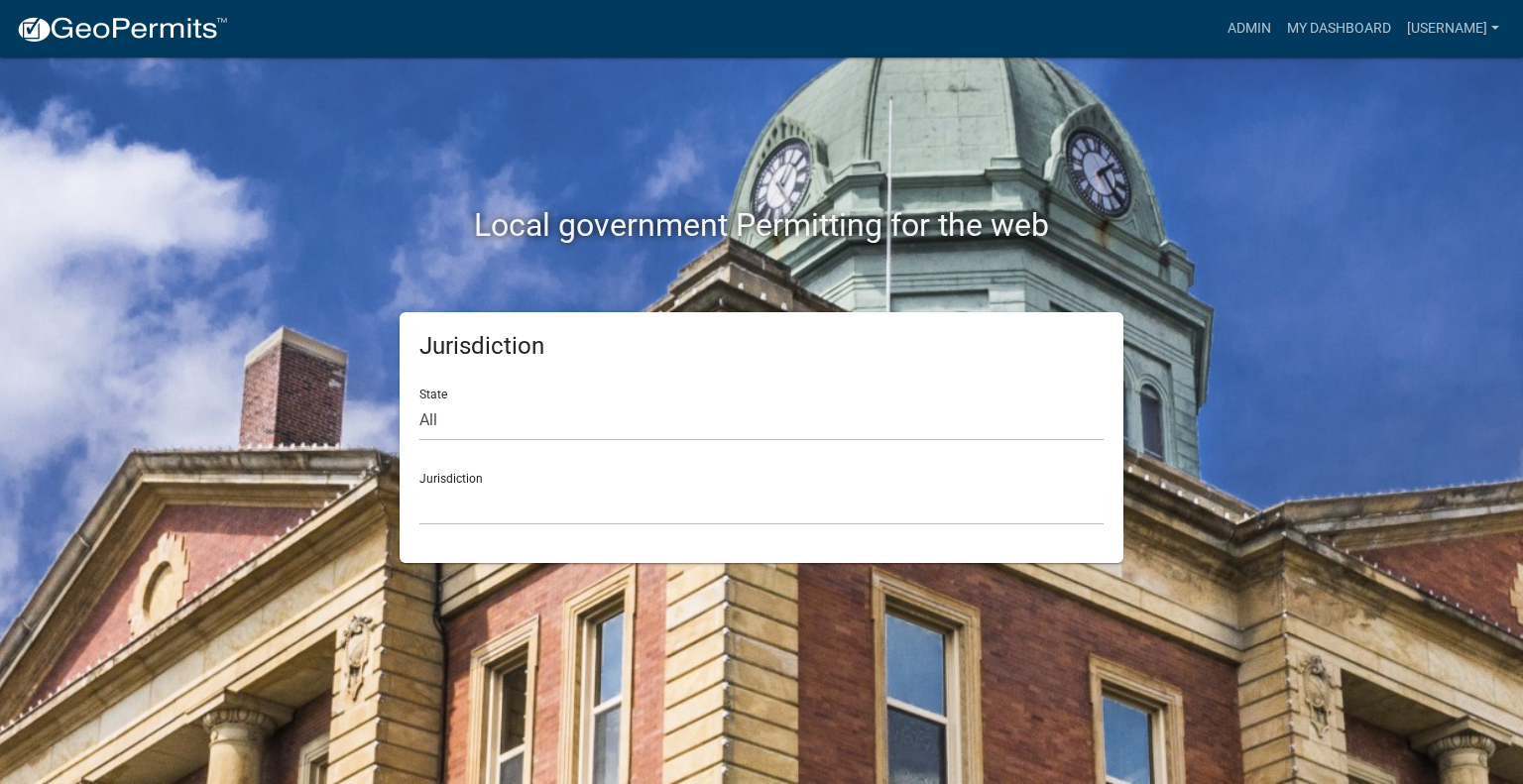 scroll, scrollTop: 0, scrollLeft: 0, axis: both 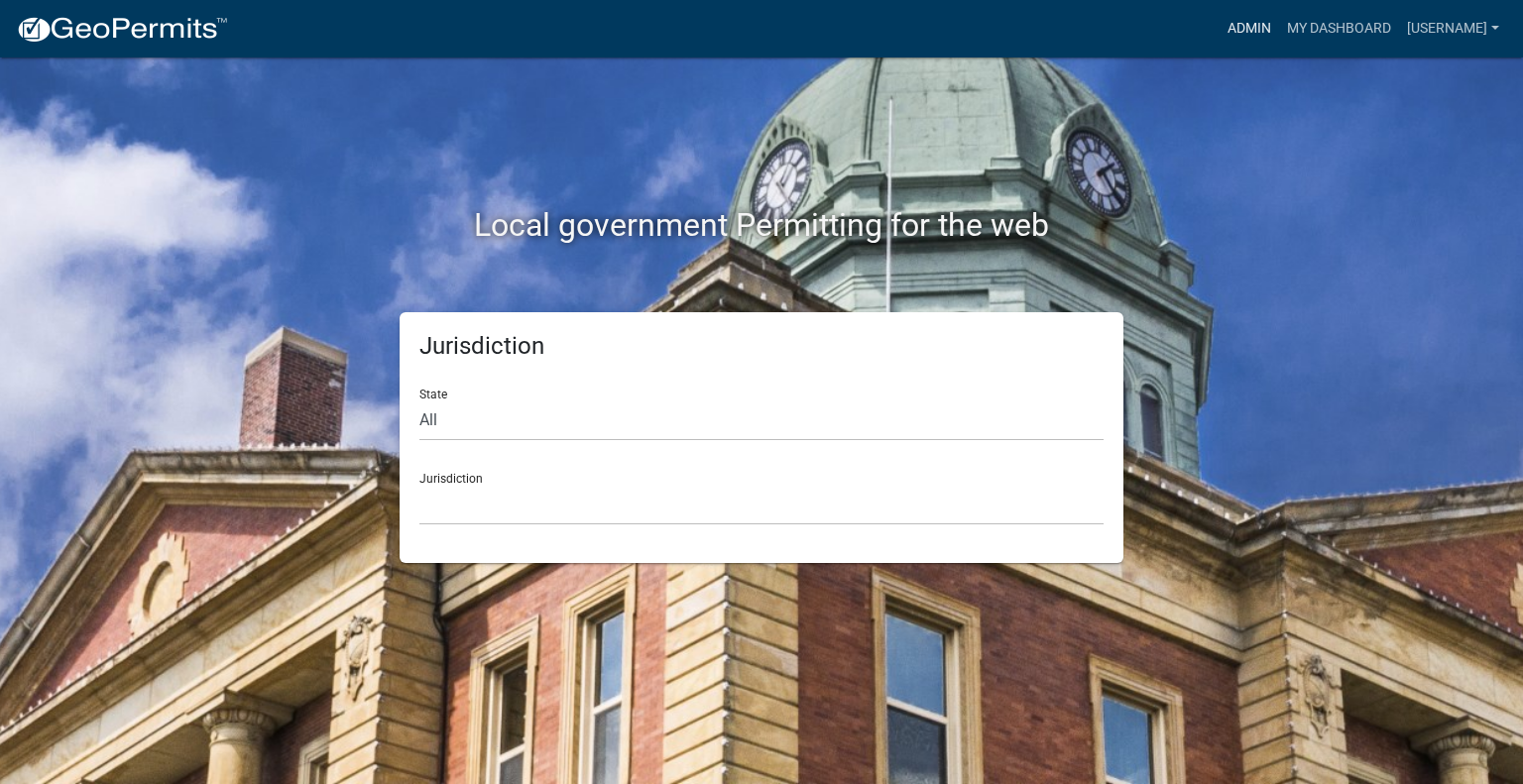click on "Admin" at bounding box center (1249, 29) 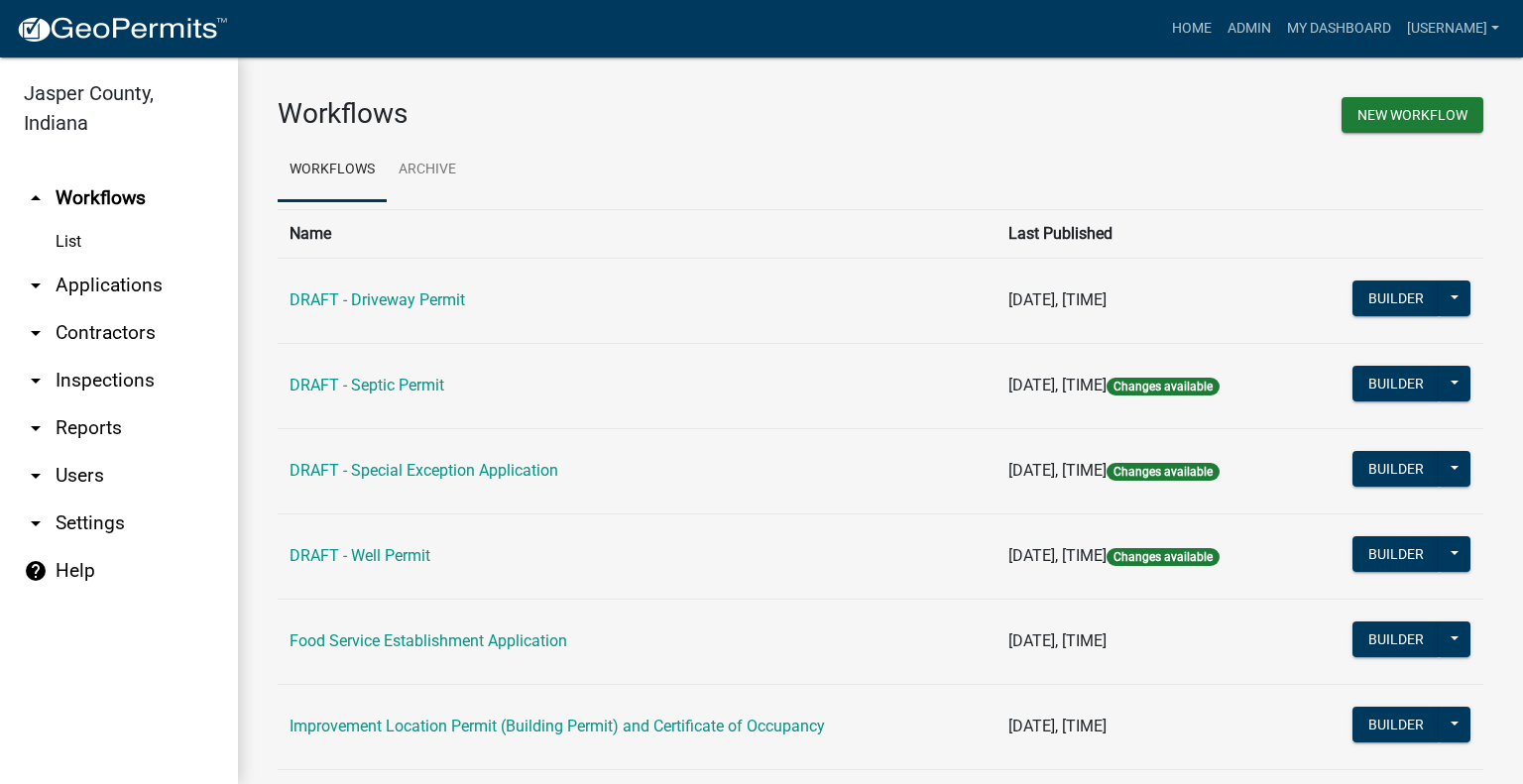 click on "arrow_drop_down   Applications" at bounding box center [119, 285] 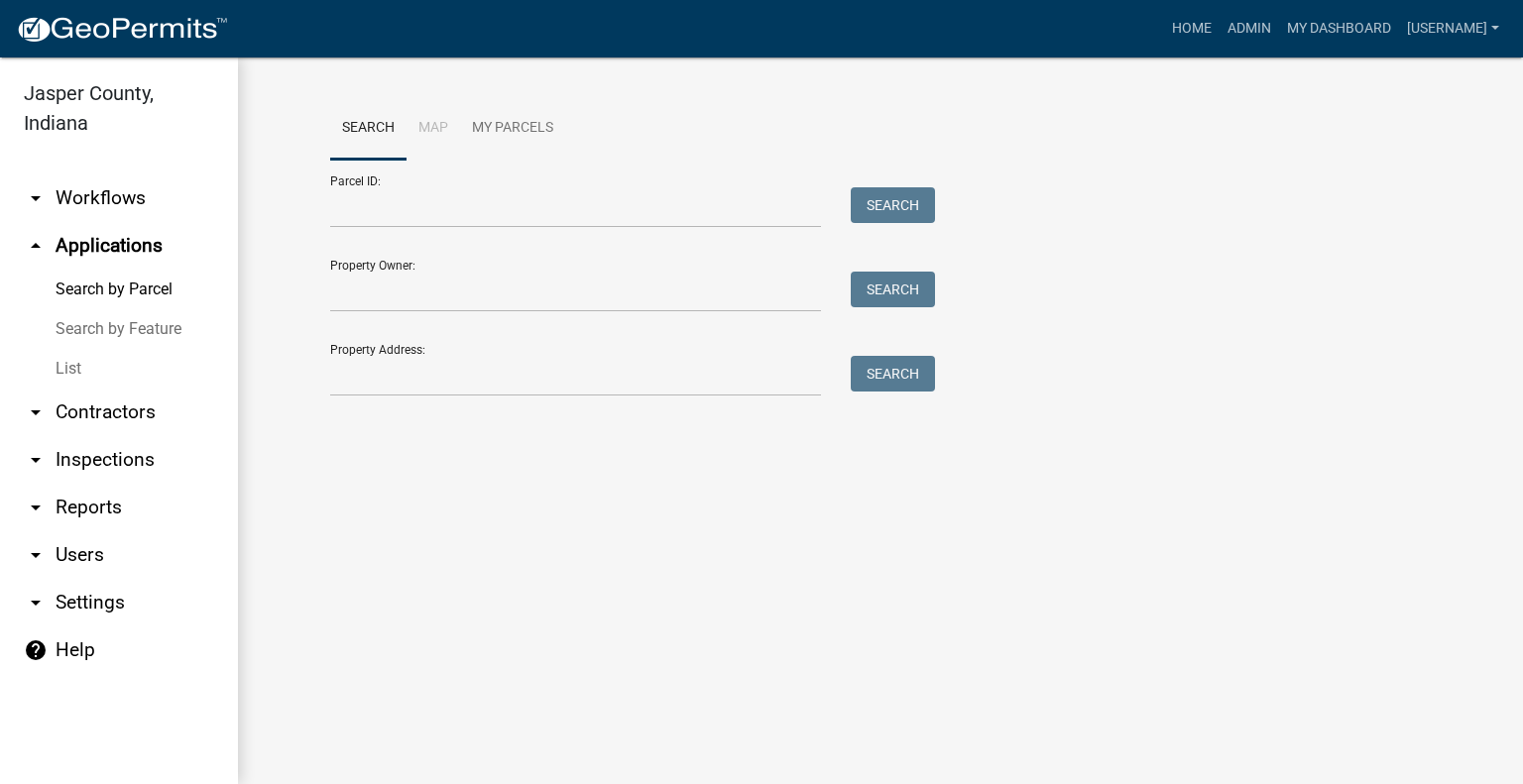 click on "List" at bounding box center (119, 369) 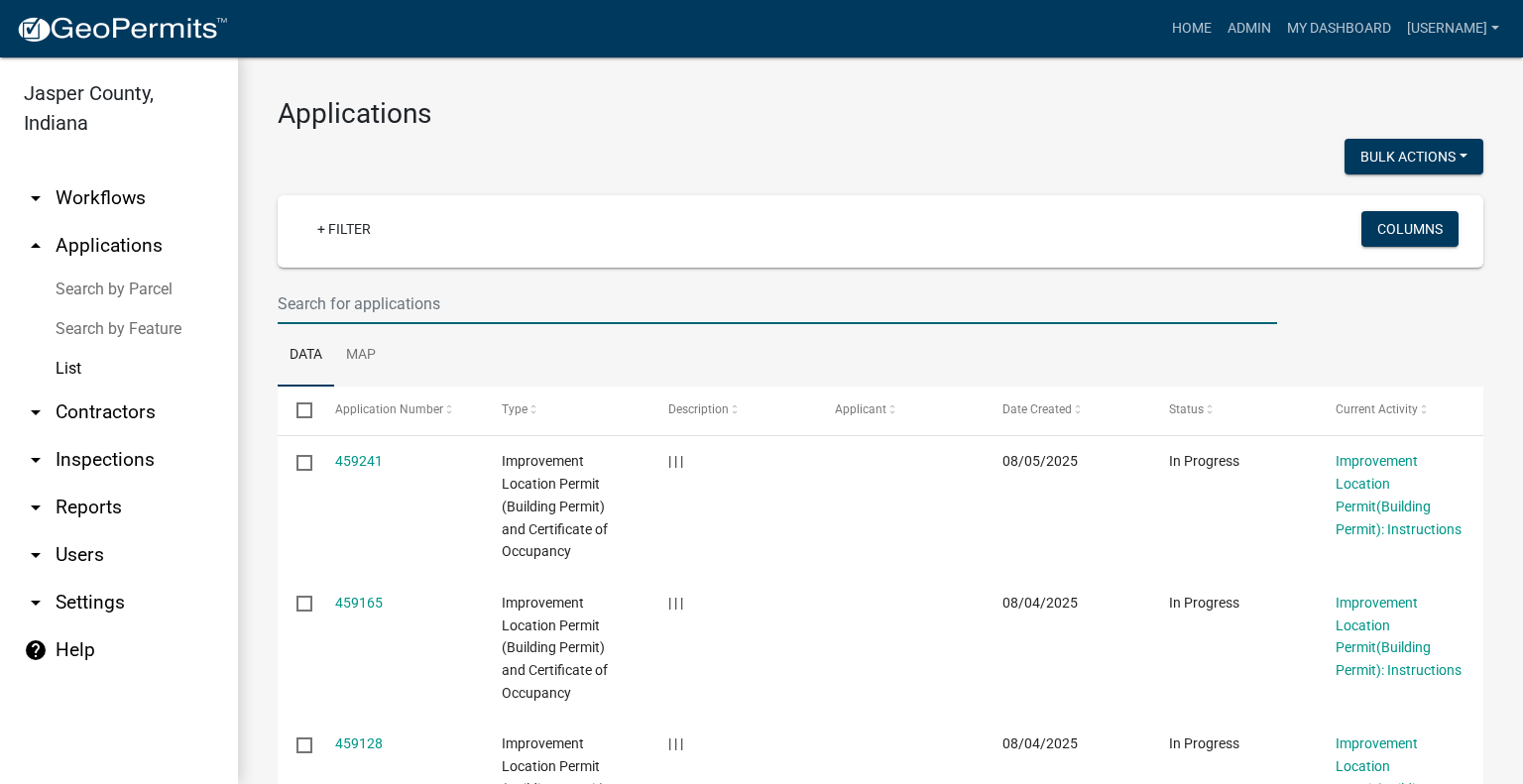 click at bounding box center (777, 303) 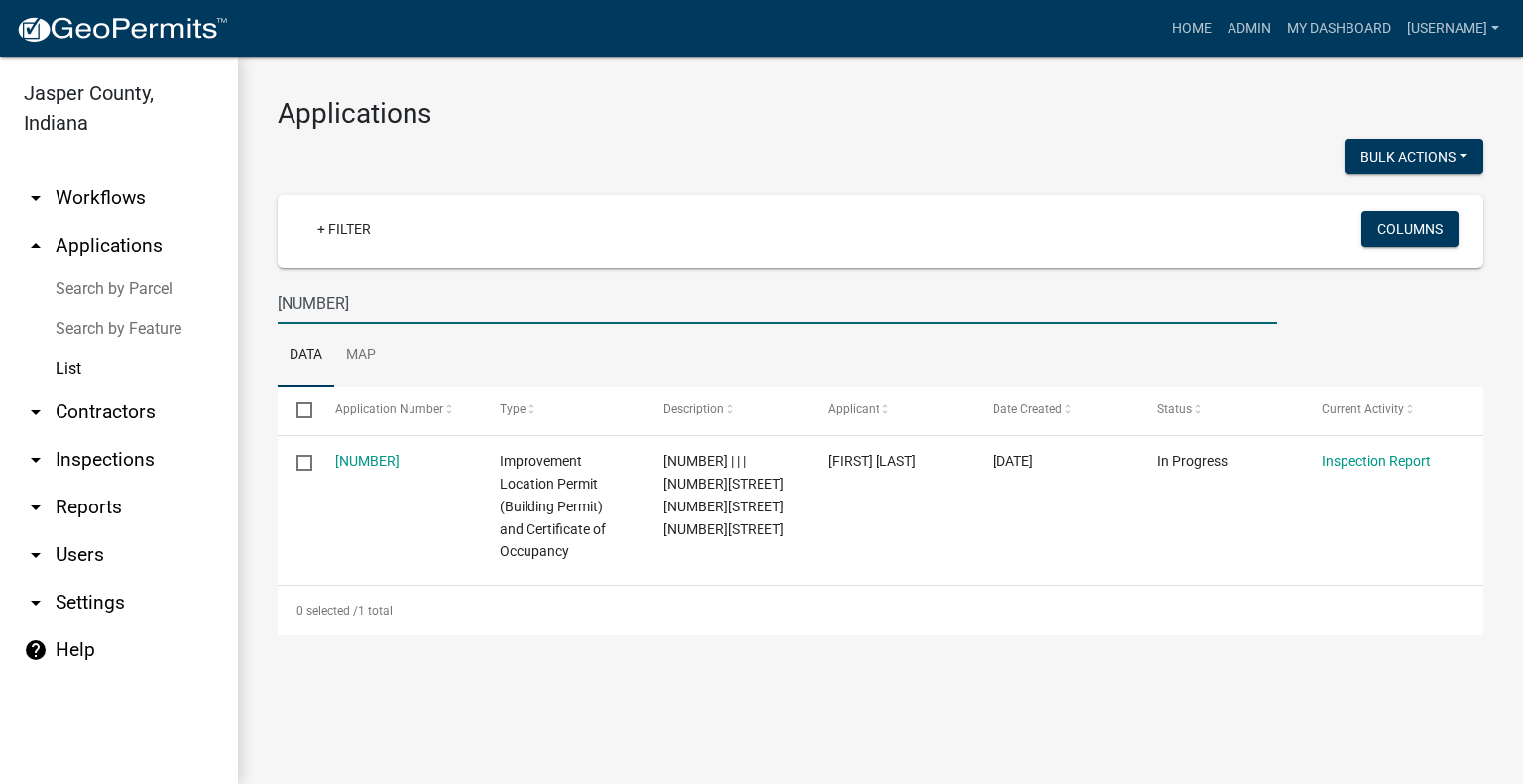 click on "[NUMBER]" at bounding box center [777, 303] 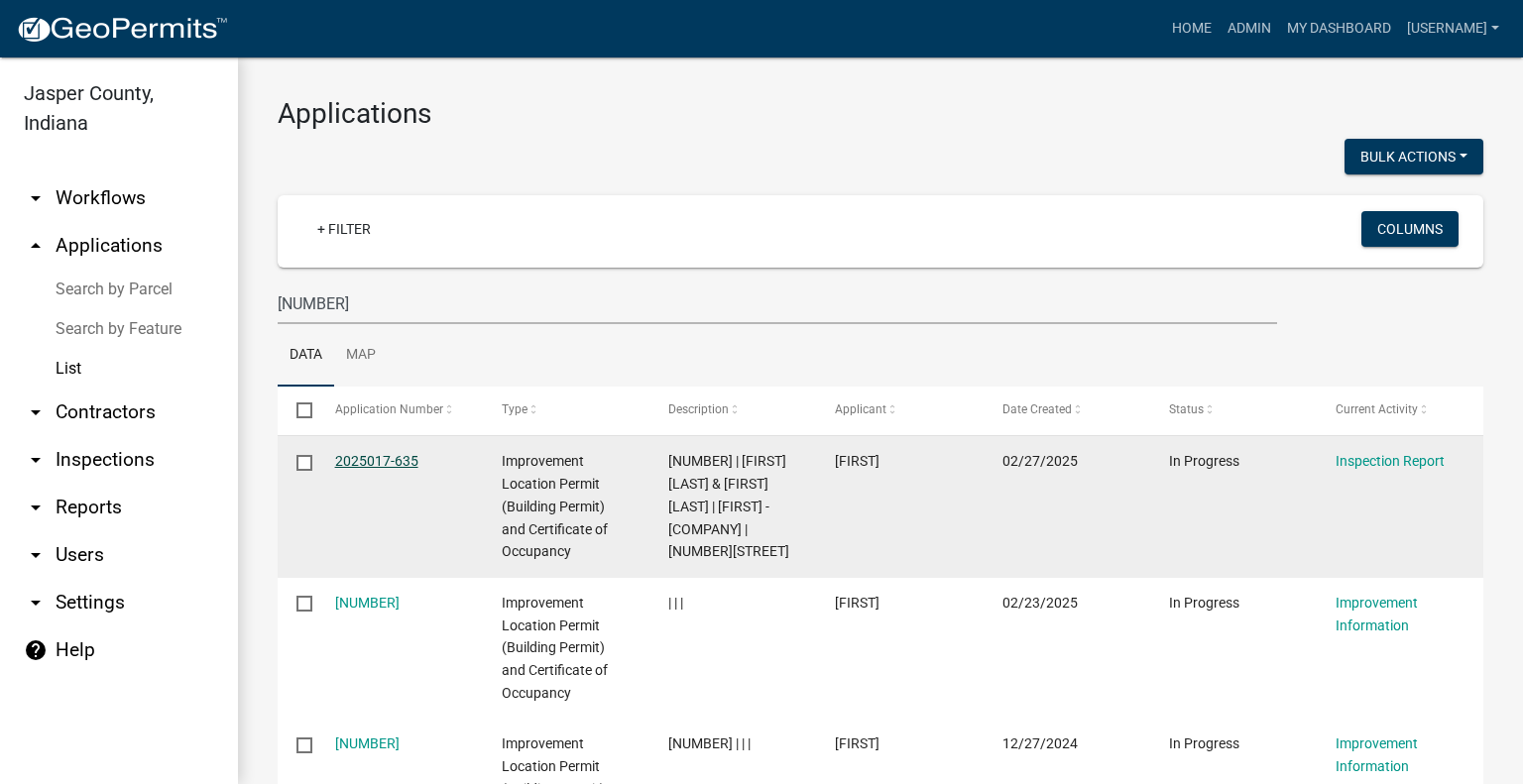click on "2025017-635" 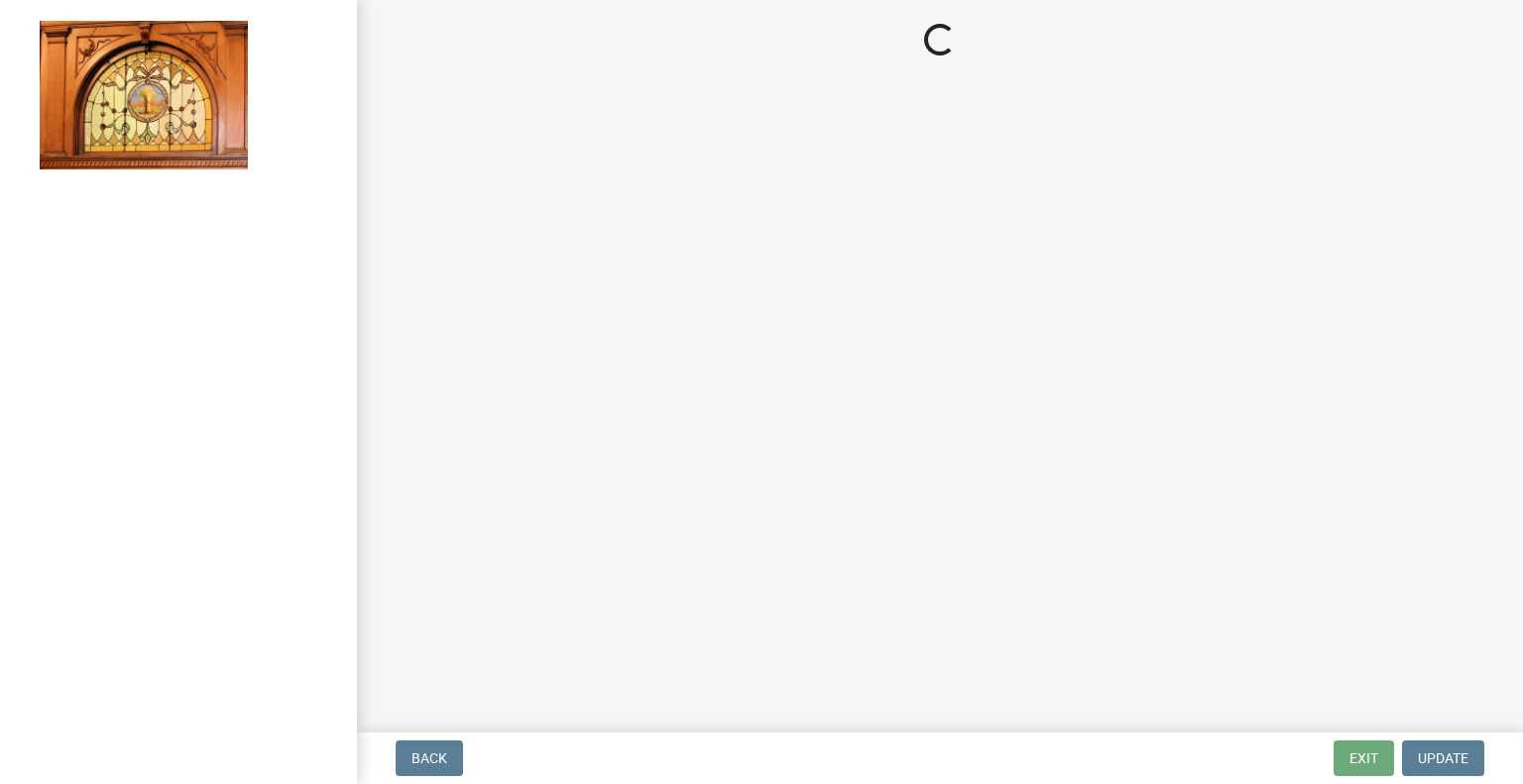select on "62bb873c-c571-4454-ac8a-8c216551e2a3" 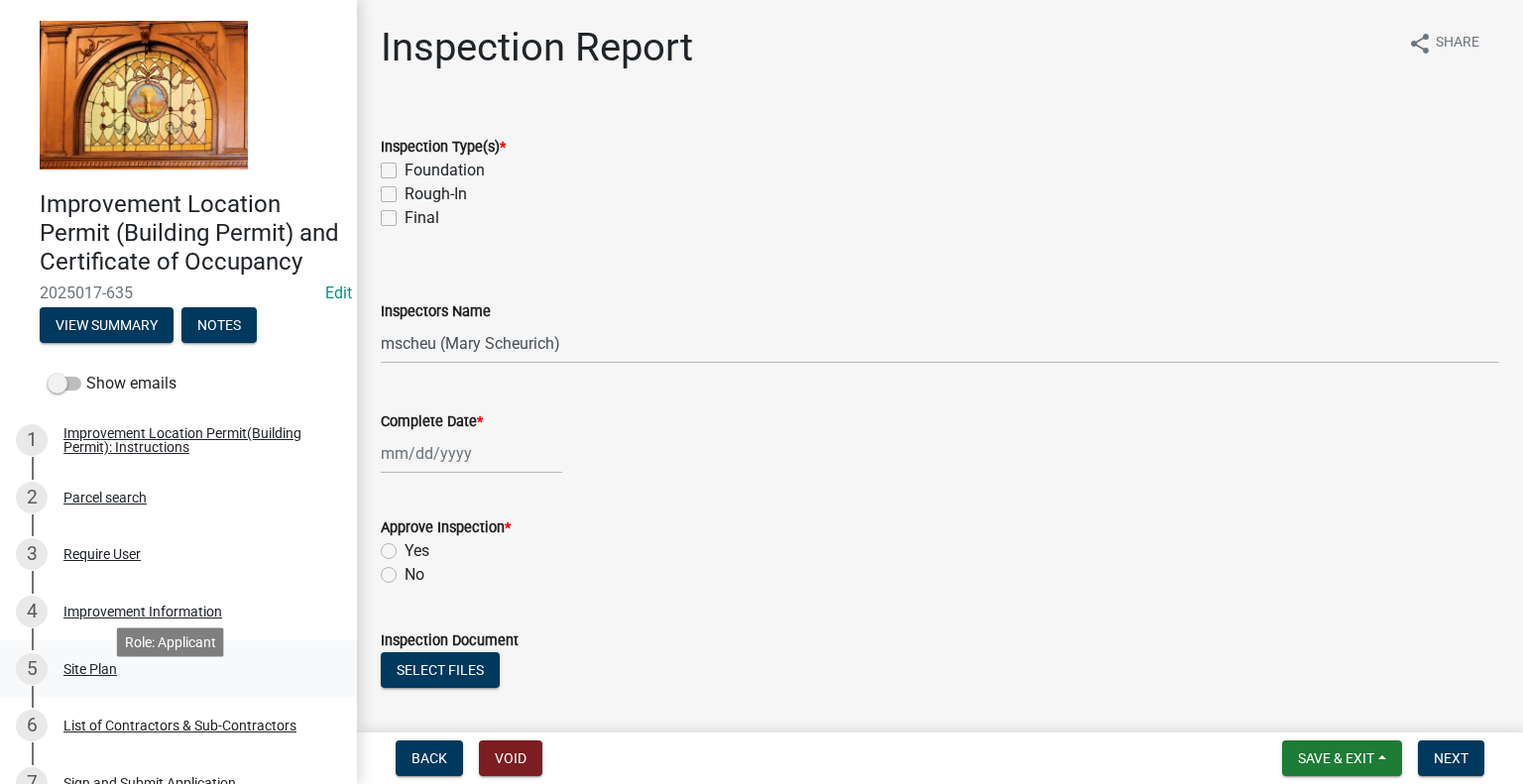 click on "[NUMBER]     Application PDF" at bounding box center [171, 669] 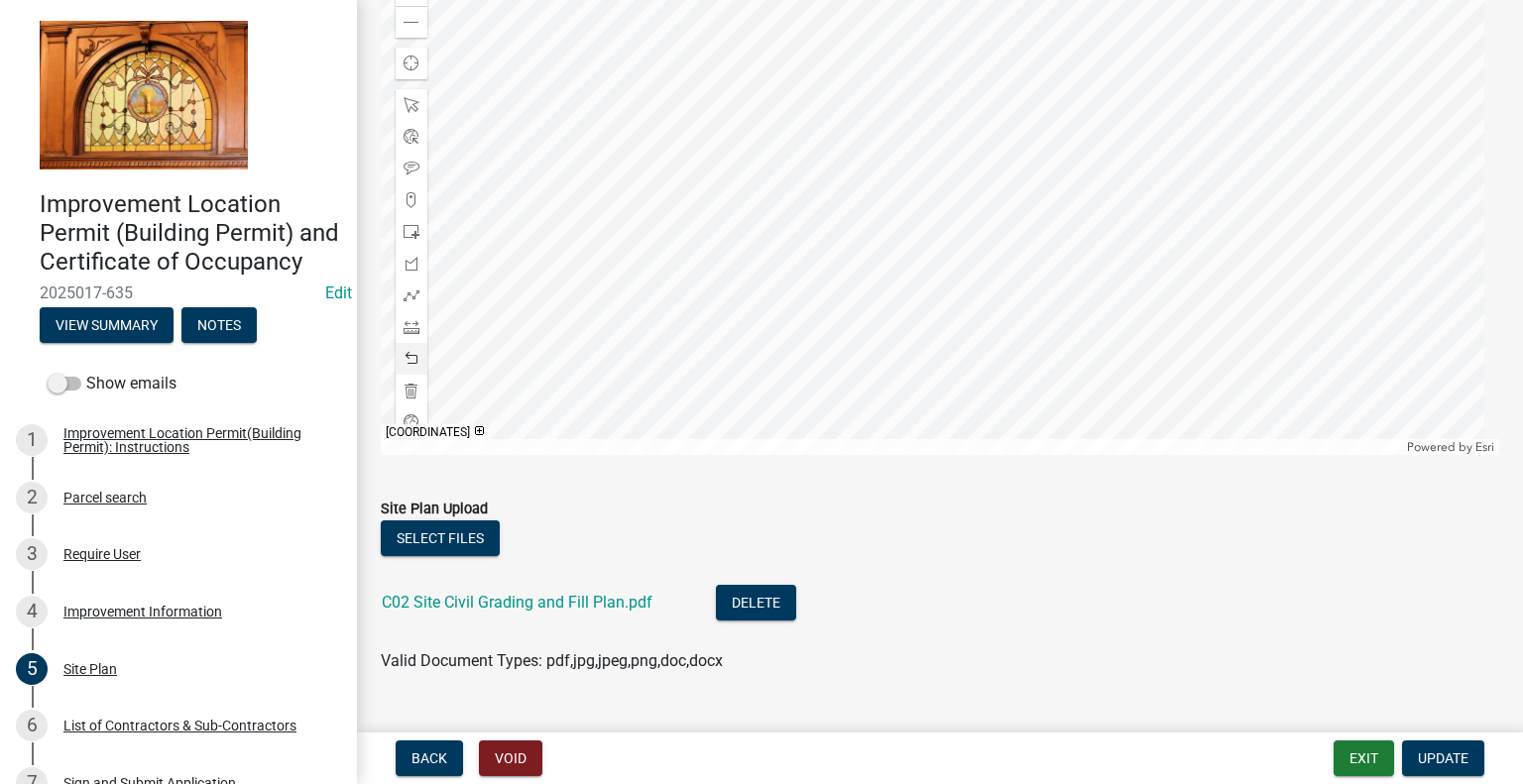 scroll, scrollTop: 297, scrollLeft: 0, axis: vertical 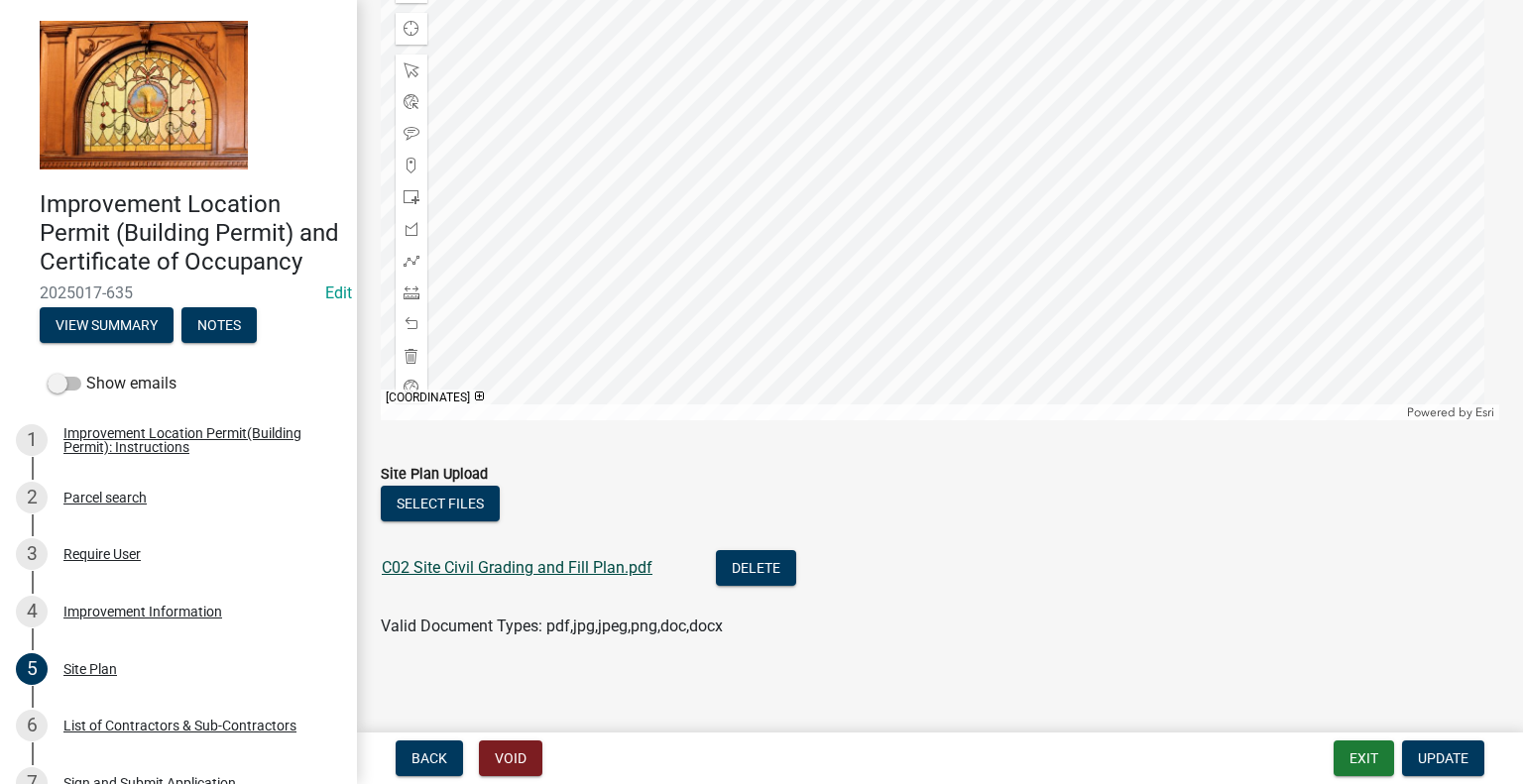 click on "C02 Site Civil Grading and Fill Plan.pdf" 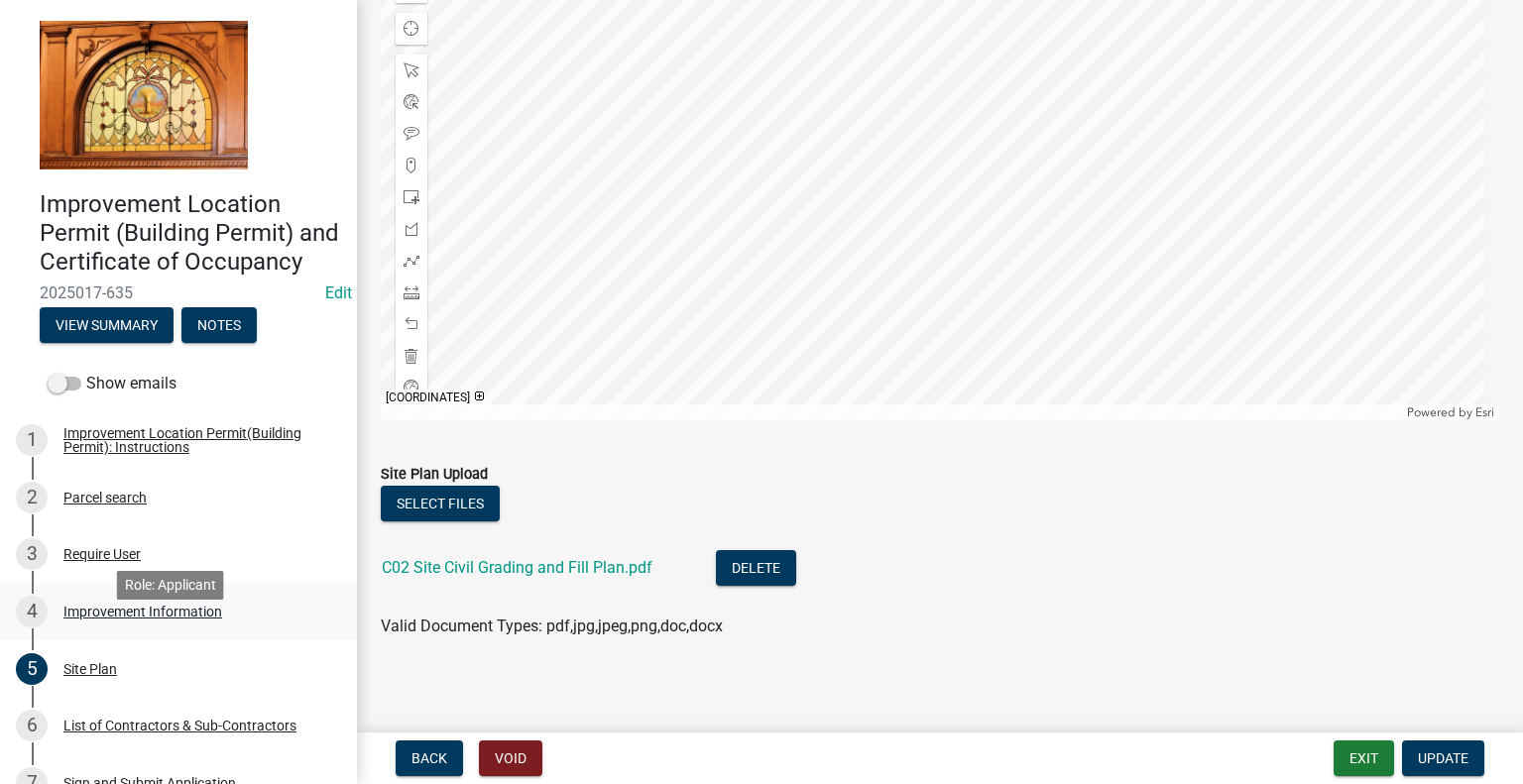 click on "Improvement Information" at bounding box center [143, 612] 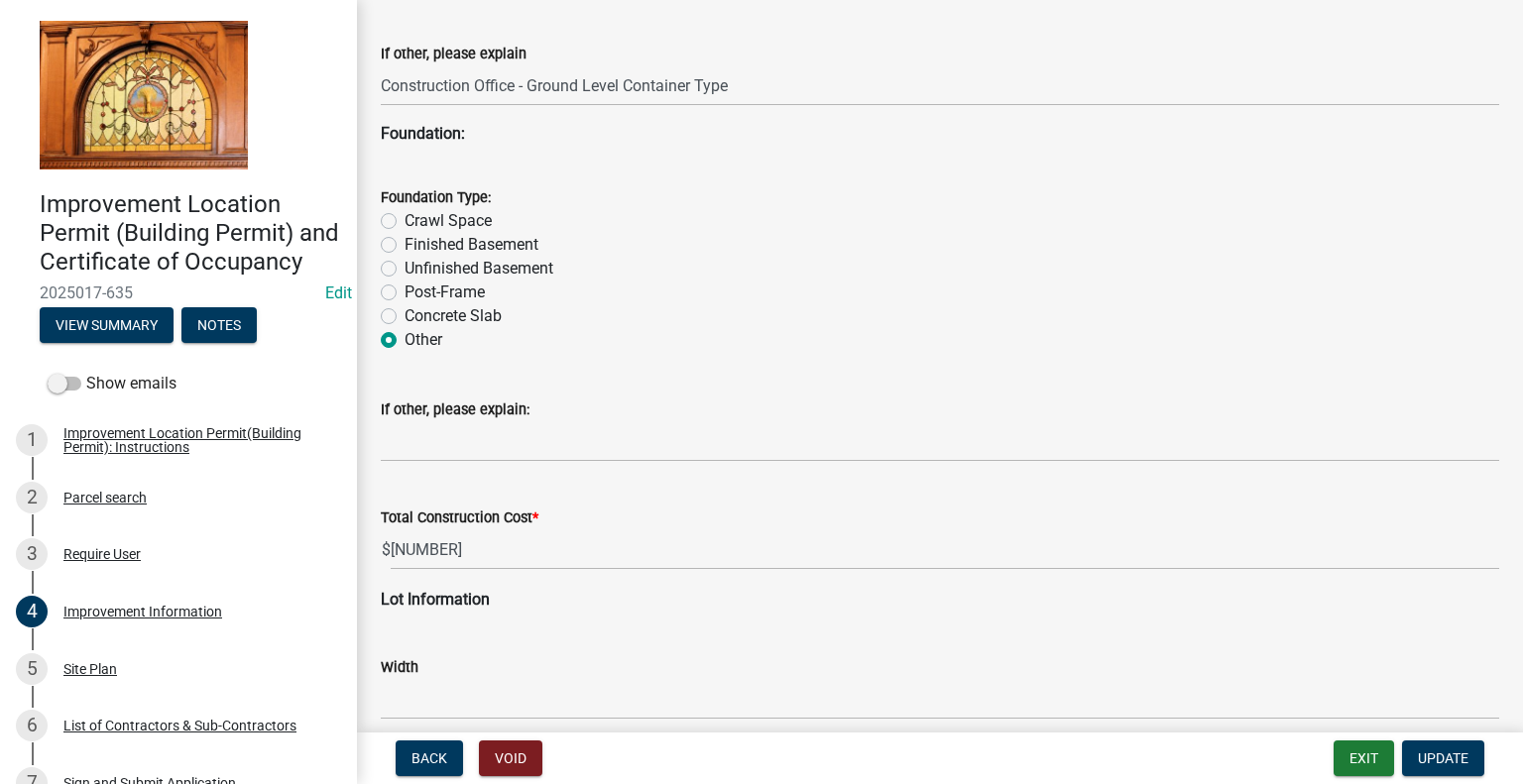 scroll, scrollTop: 1586, scrollLeft: 0, axis: vertical 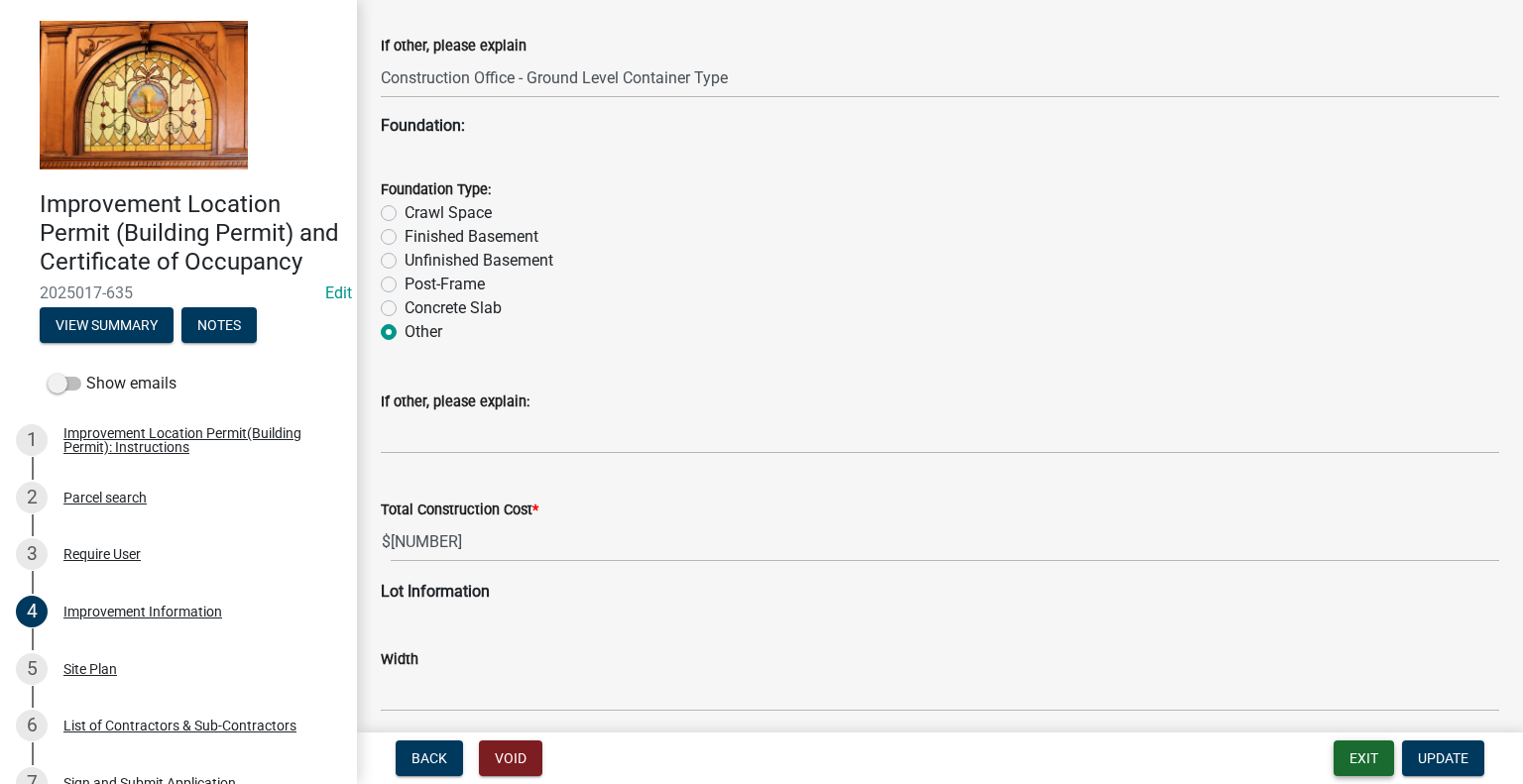 click on "Exit" at bounding box center [1363, 758] 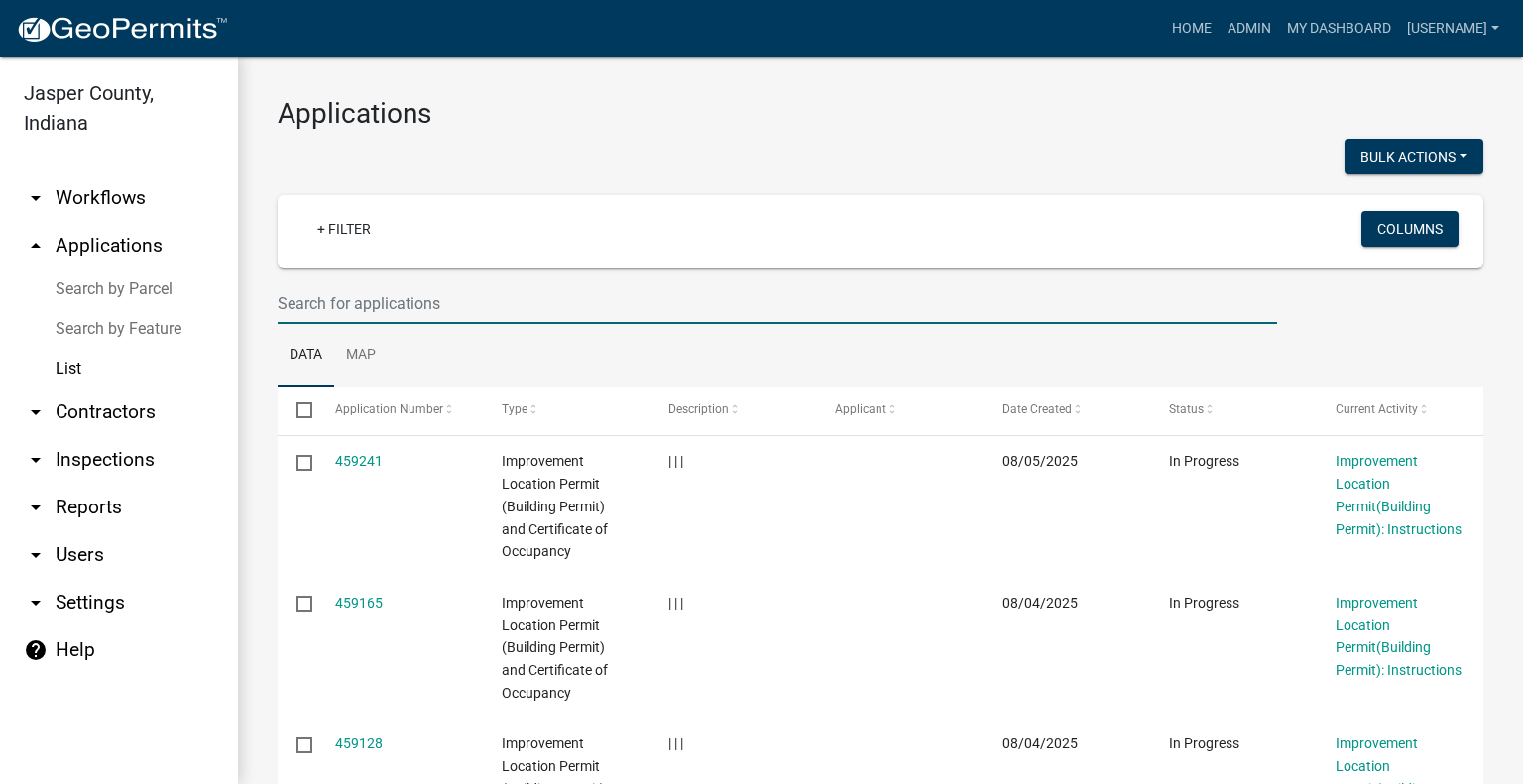 click at bounding box center [777, 303] 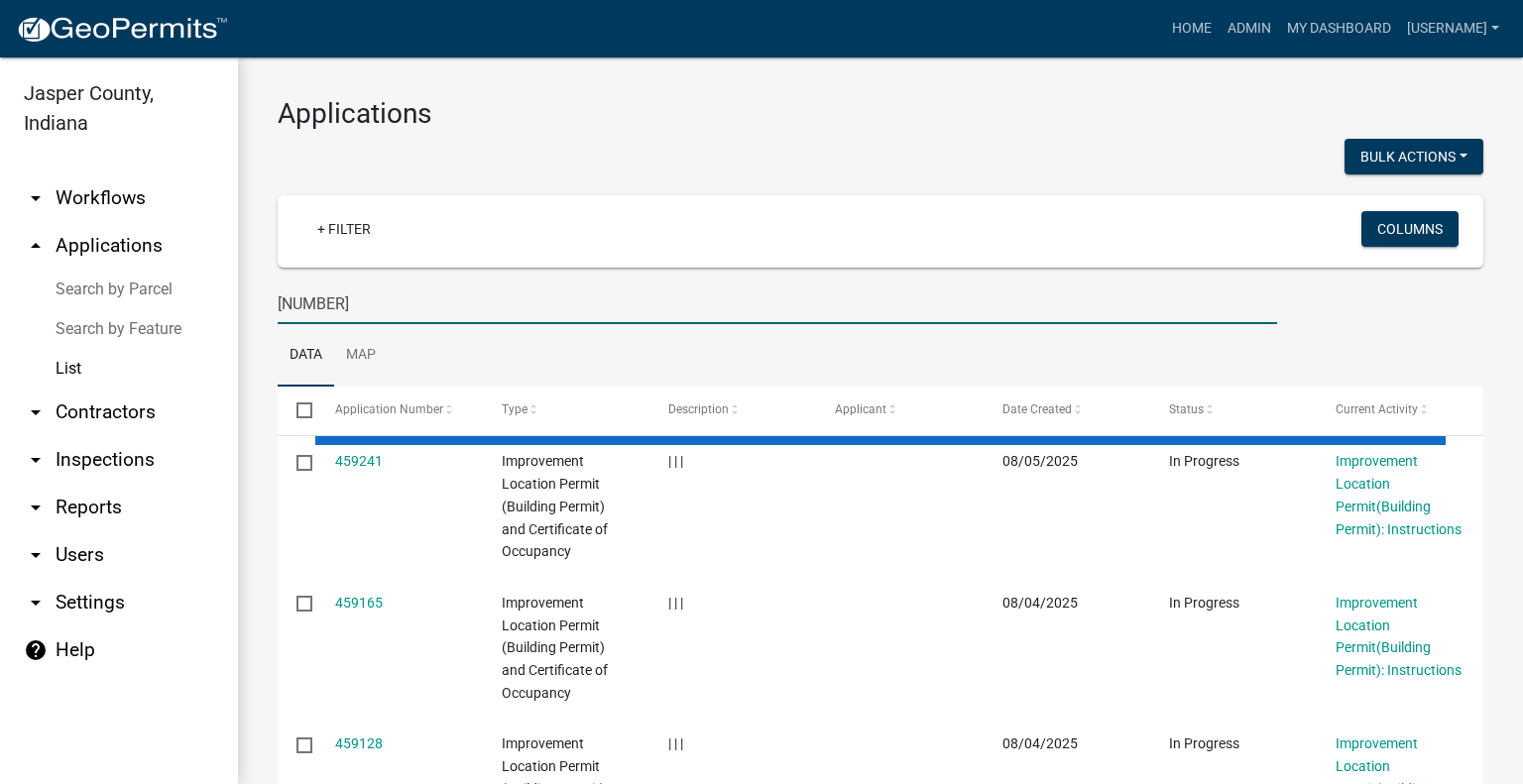 type on "[NUMBER]" 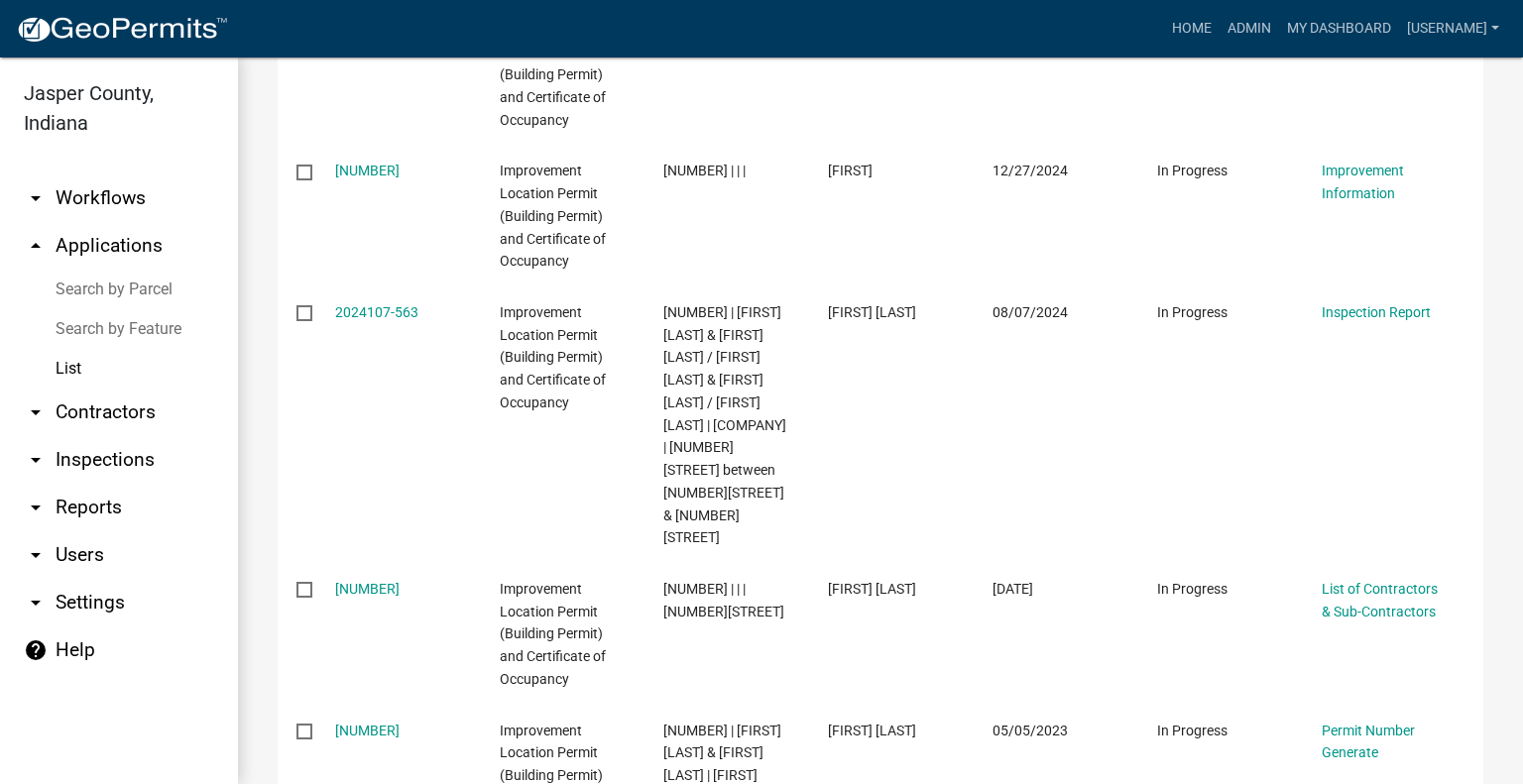 scroll, scrollTop: 595, scrollLeft: 0, axis: vertical 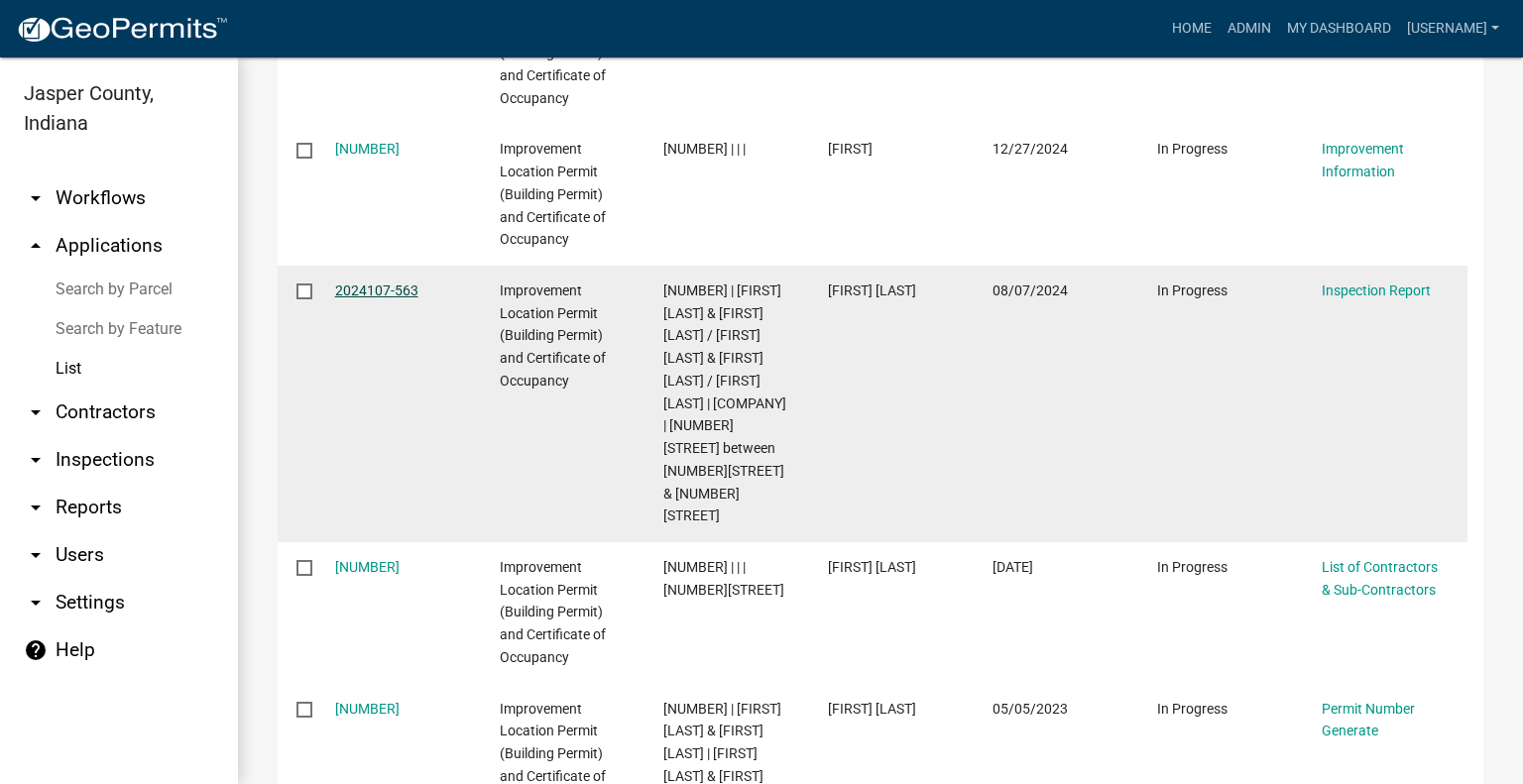 click on "2024107-563" 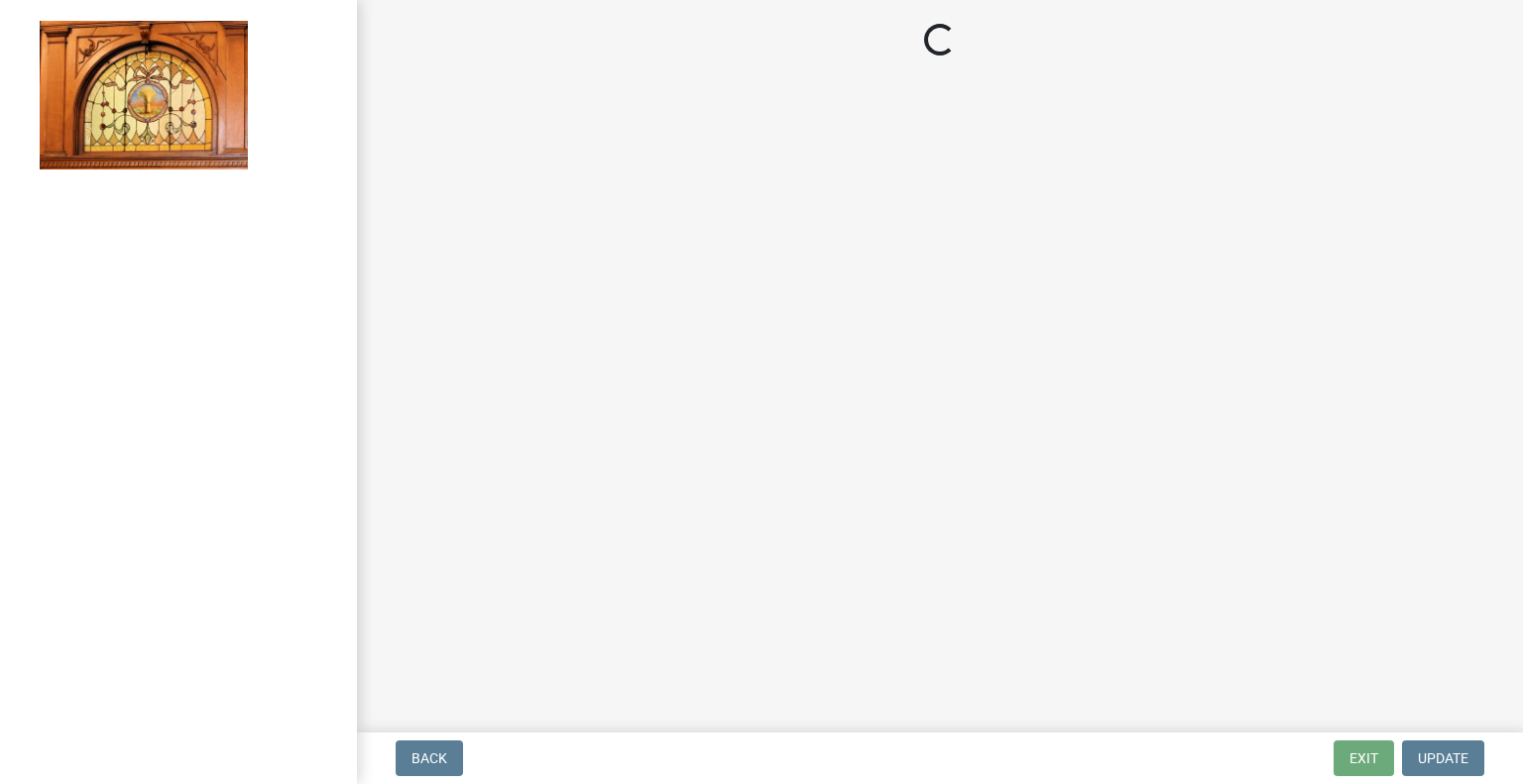 select on "62bb873c-c571-4454-ac8a-8c216551e2a3" 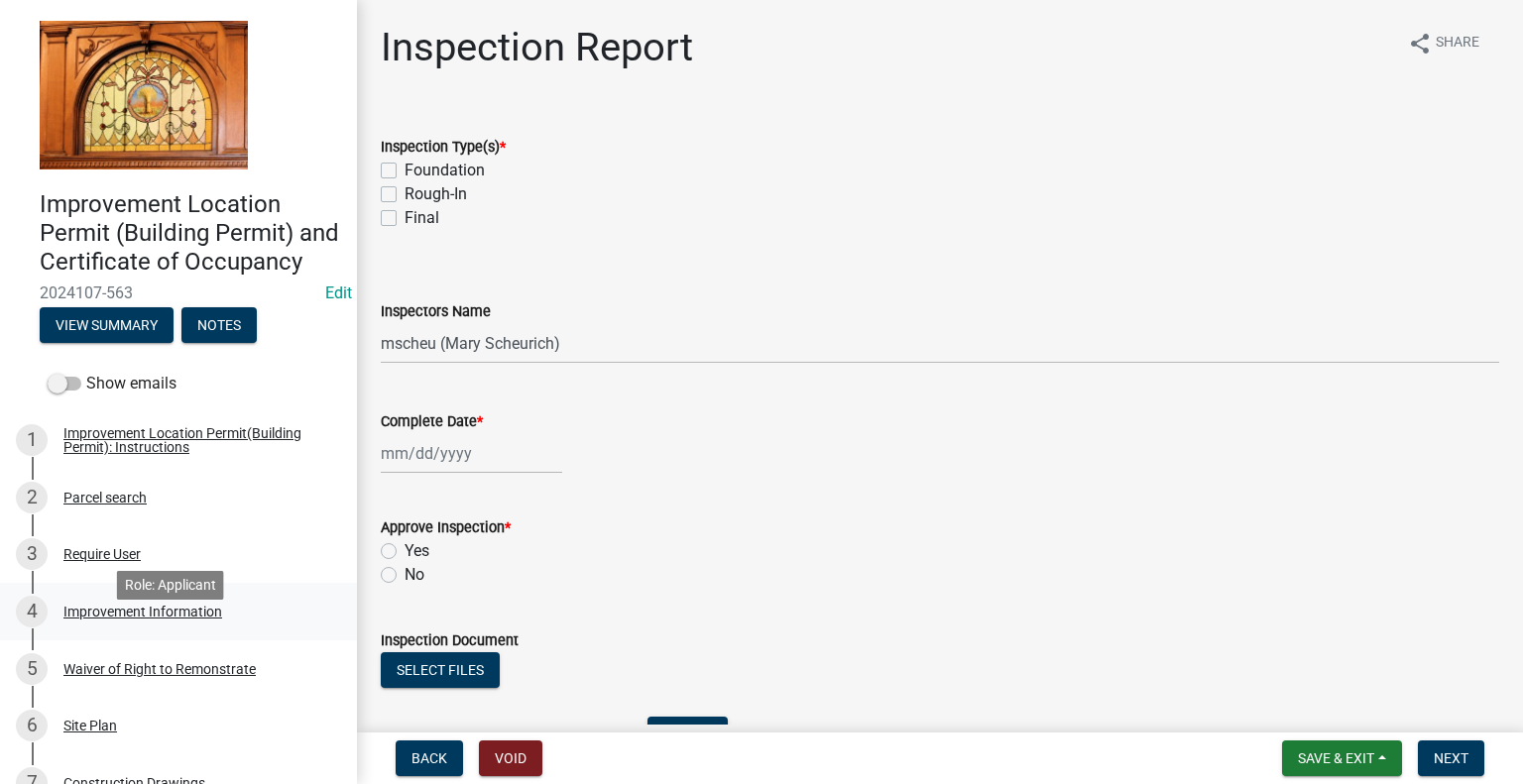 click on "Improvement Information" at bounding box center (143, 612) 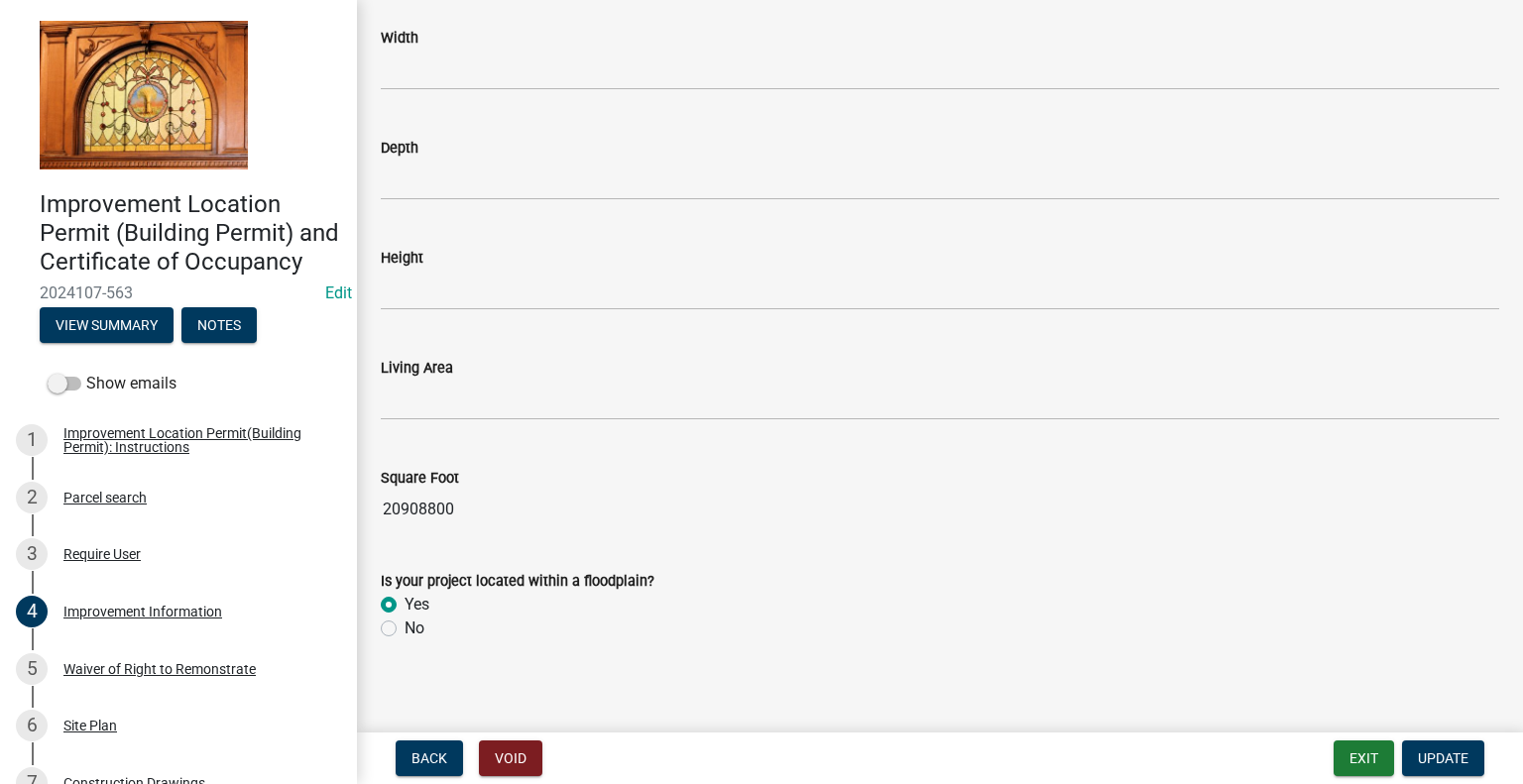 scroll, scrollTop: 2586, scrollLeft: 0, axis: vertical 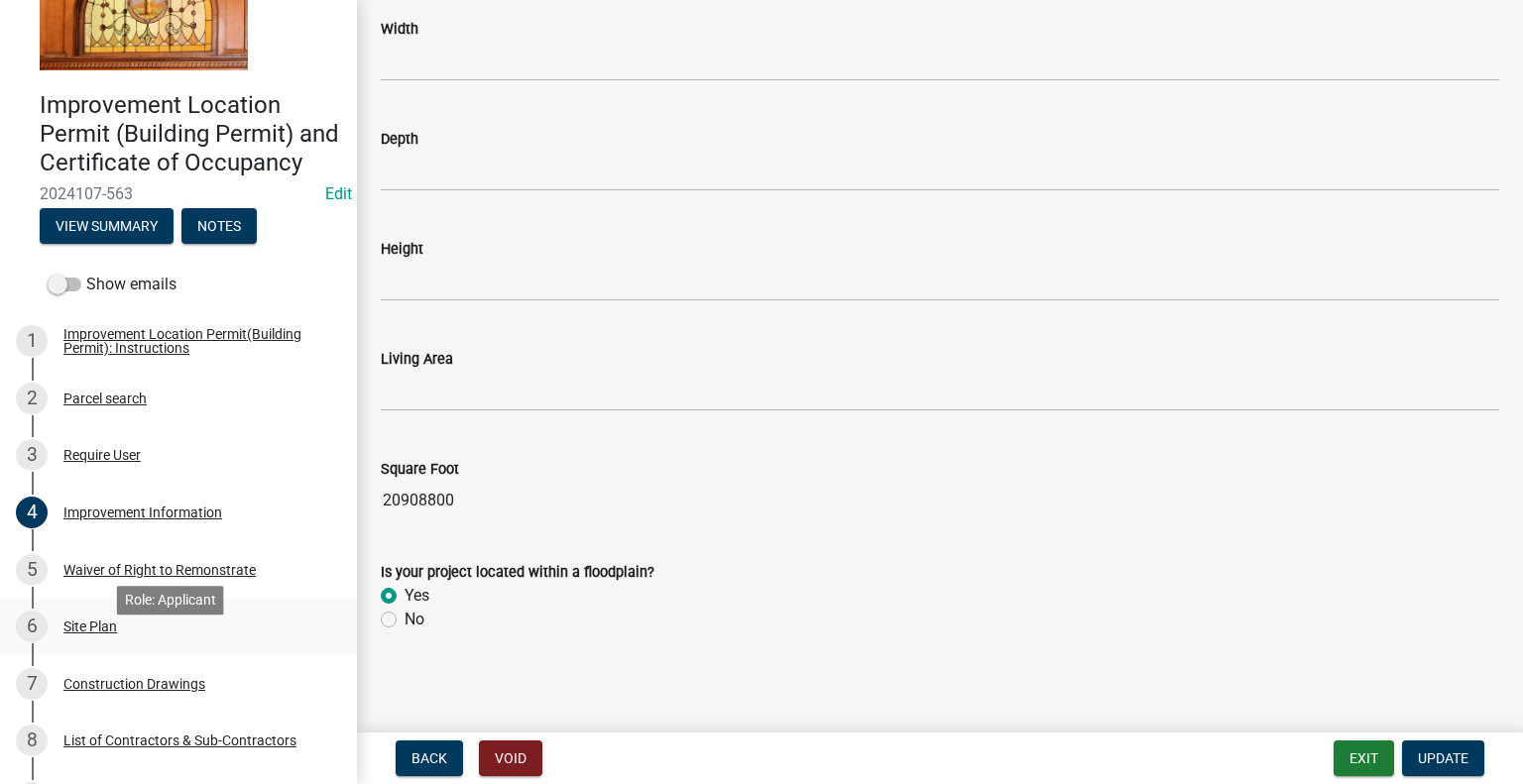 click on "Site Plan" at bounding box center [90, 626] 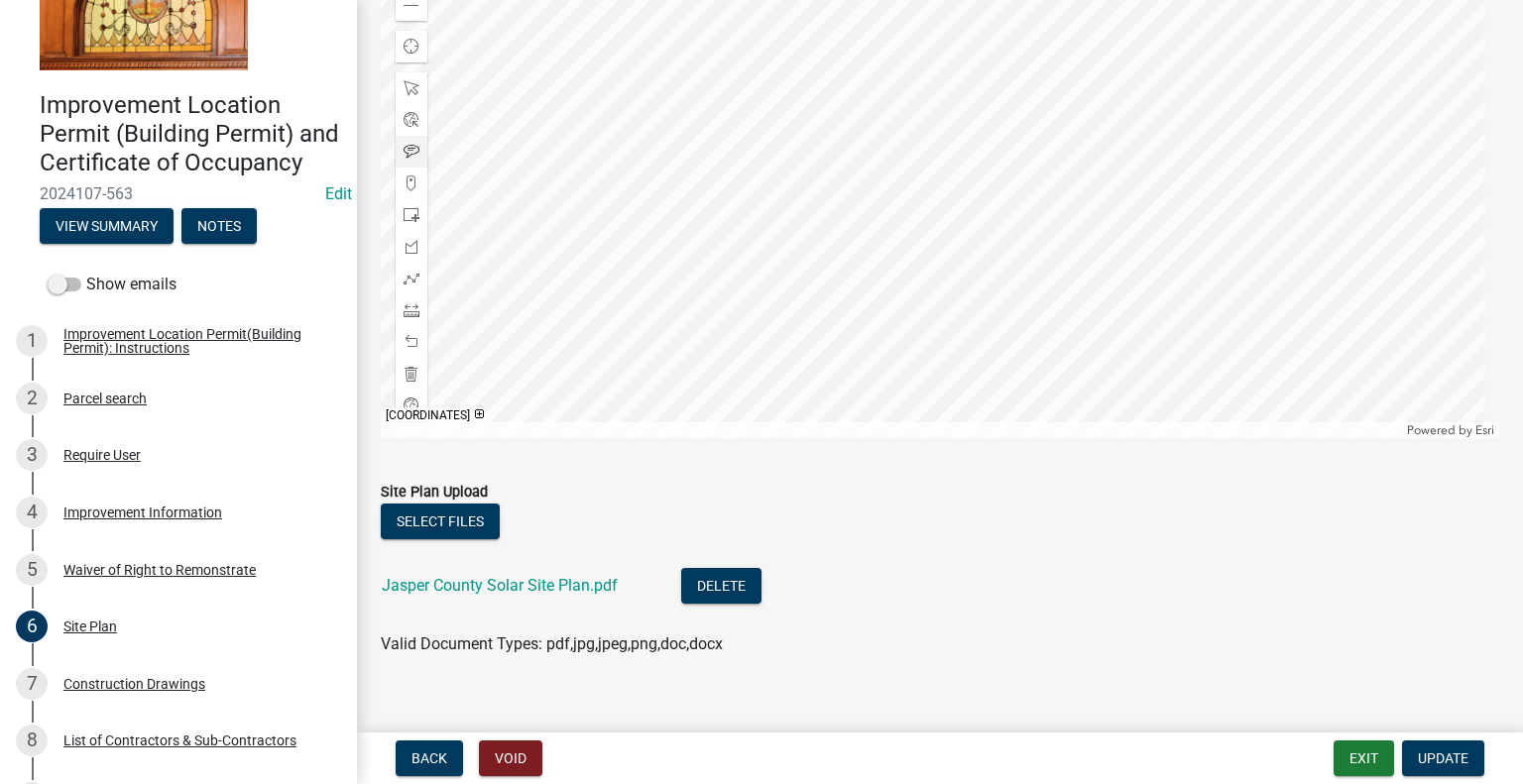 scroll, scrollTop: 297, scrollLeft: 0, axis: vertical 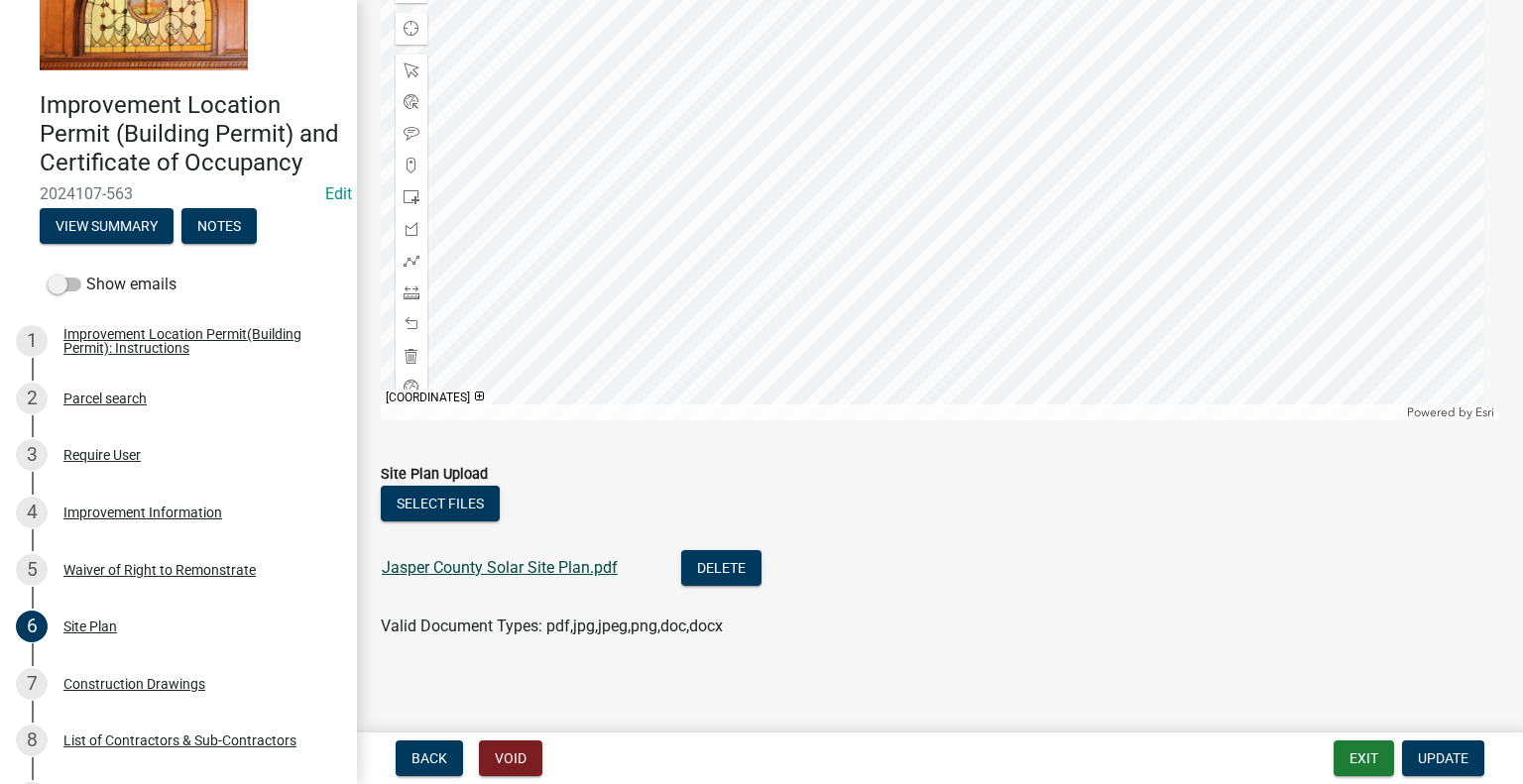 click on "Jasper County Solar Site Plan.pdf" 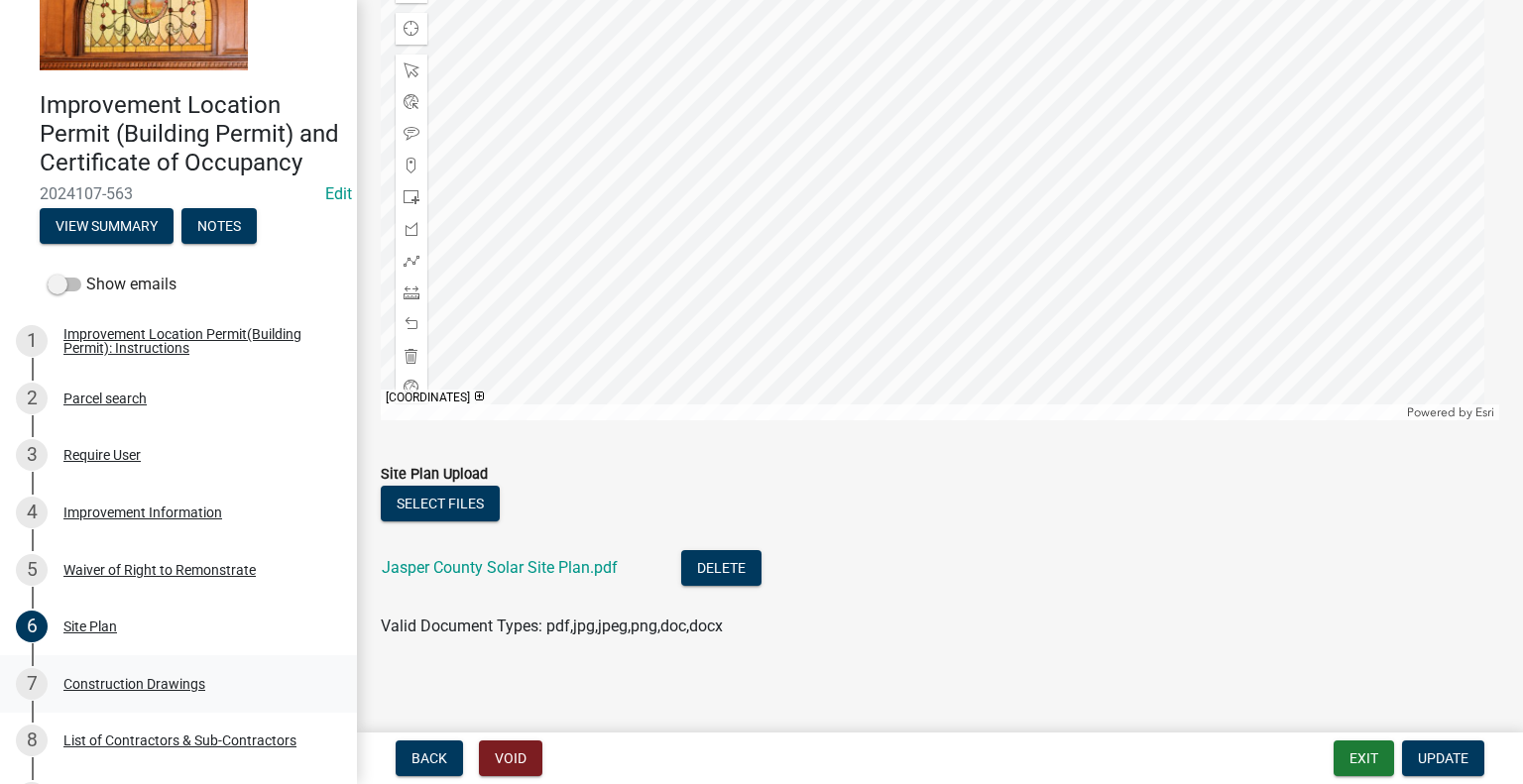 click on "Construction Drawings" at bounding box center [134, 684] 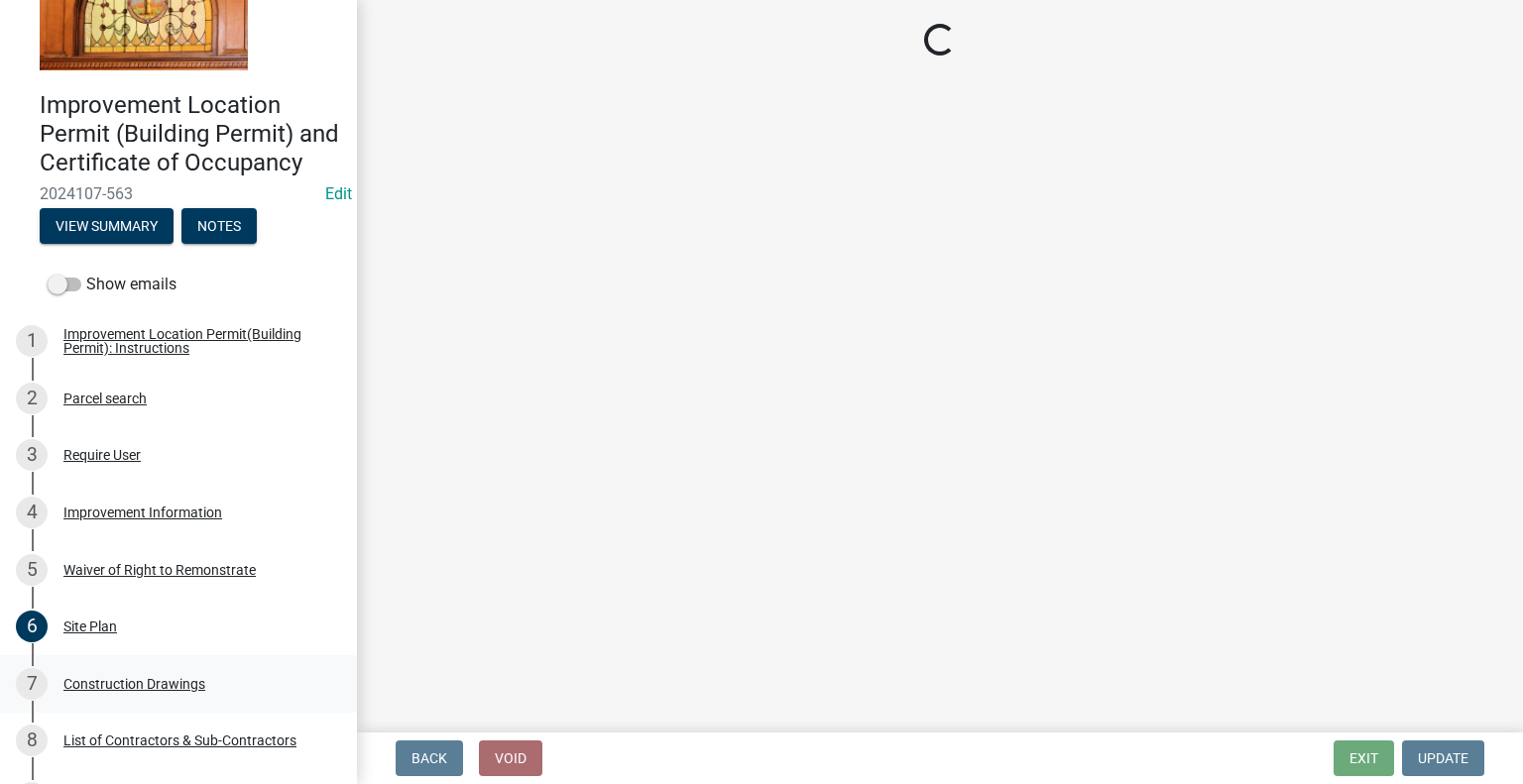 scroll, scrollTop: 0, scrollLeft: 0, axis: both 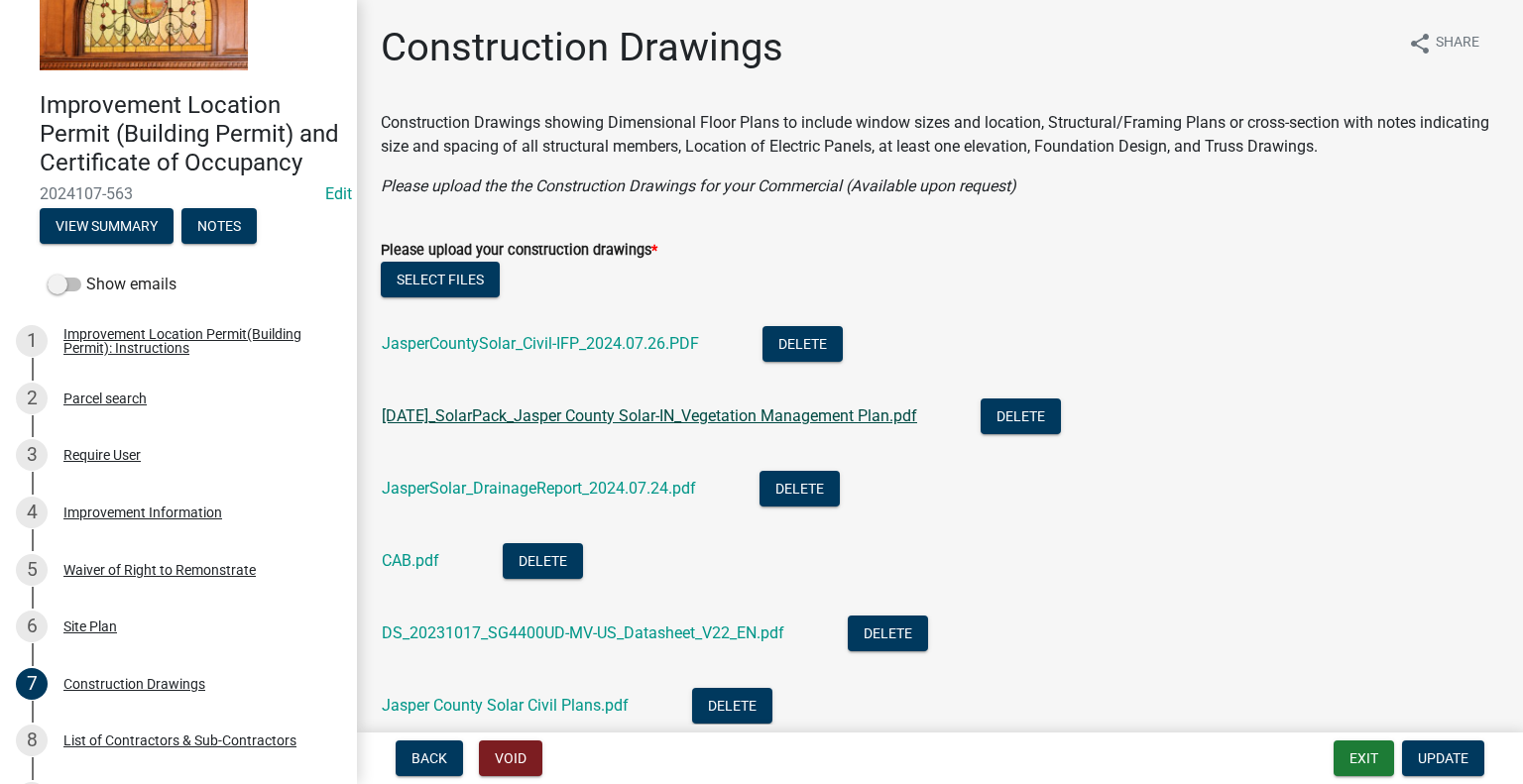 click on "[DATE]_SolarPack_Jasper County Solar-IN_Vegetation Management Plan.pdf" 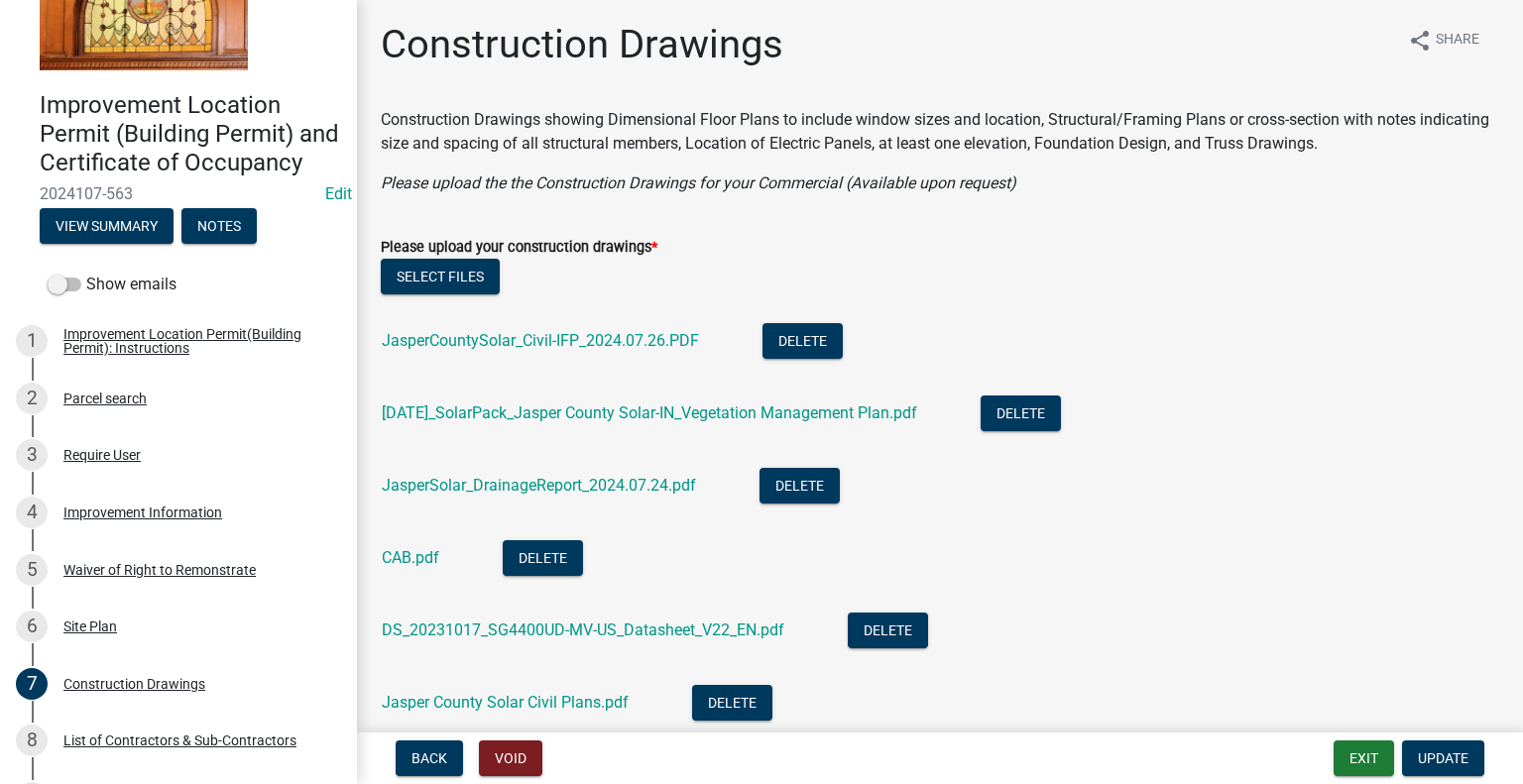 scroll, scrollTop: 0, scrollLeft: 0, axis: both 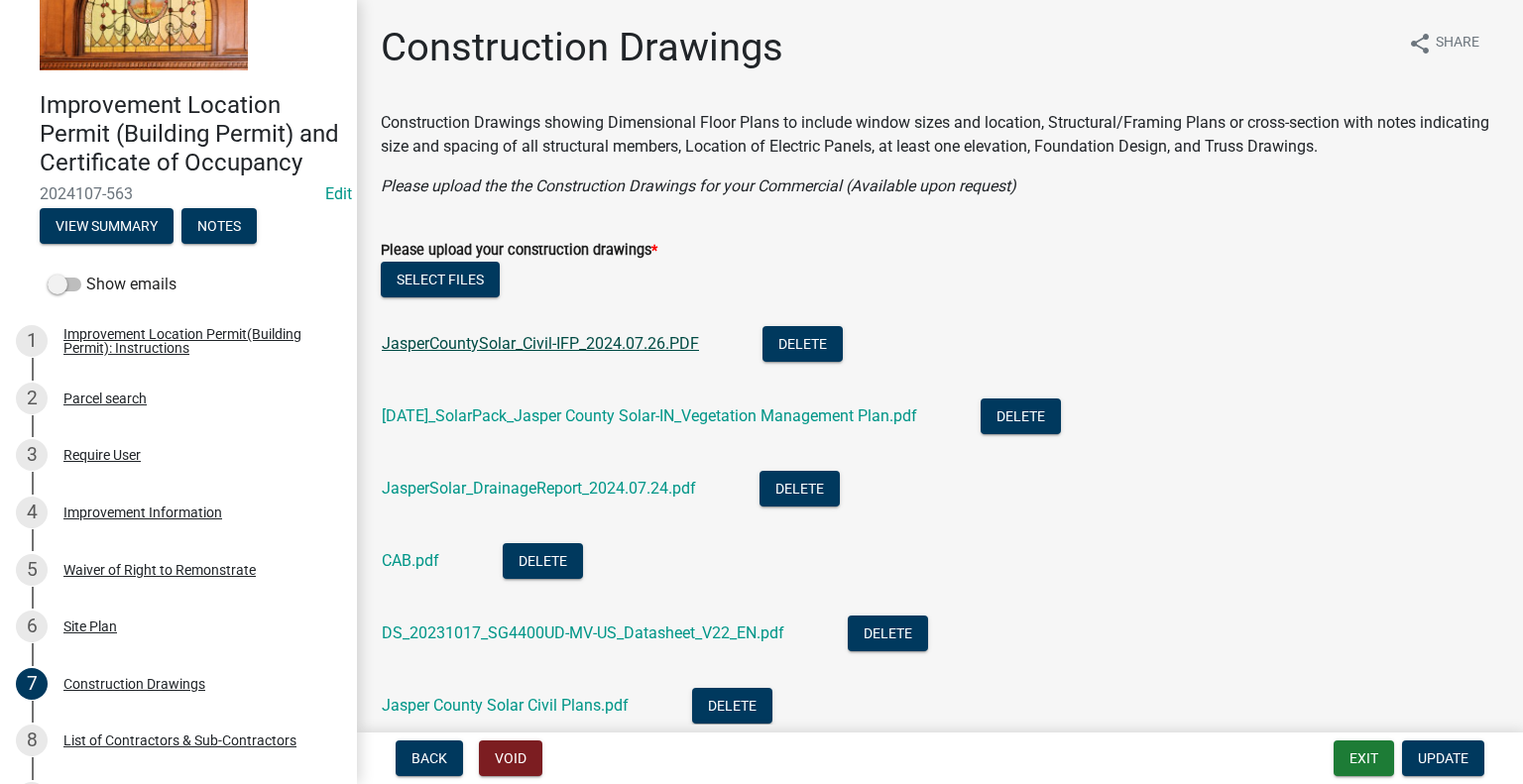 click on "JasperCountySolar_Civil-IFP_2024.07.26.PDF" 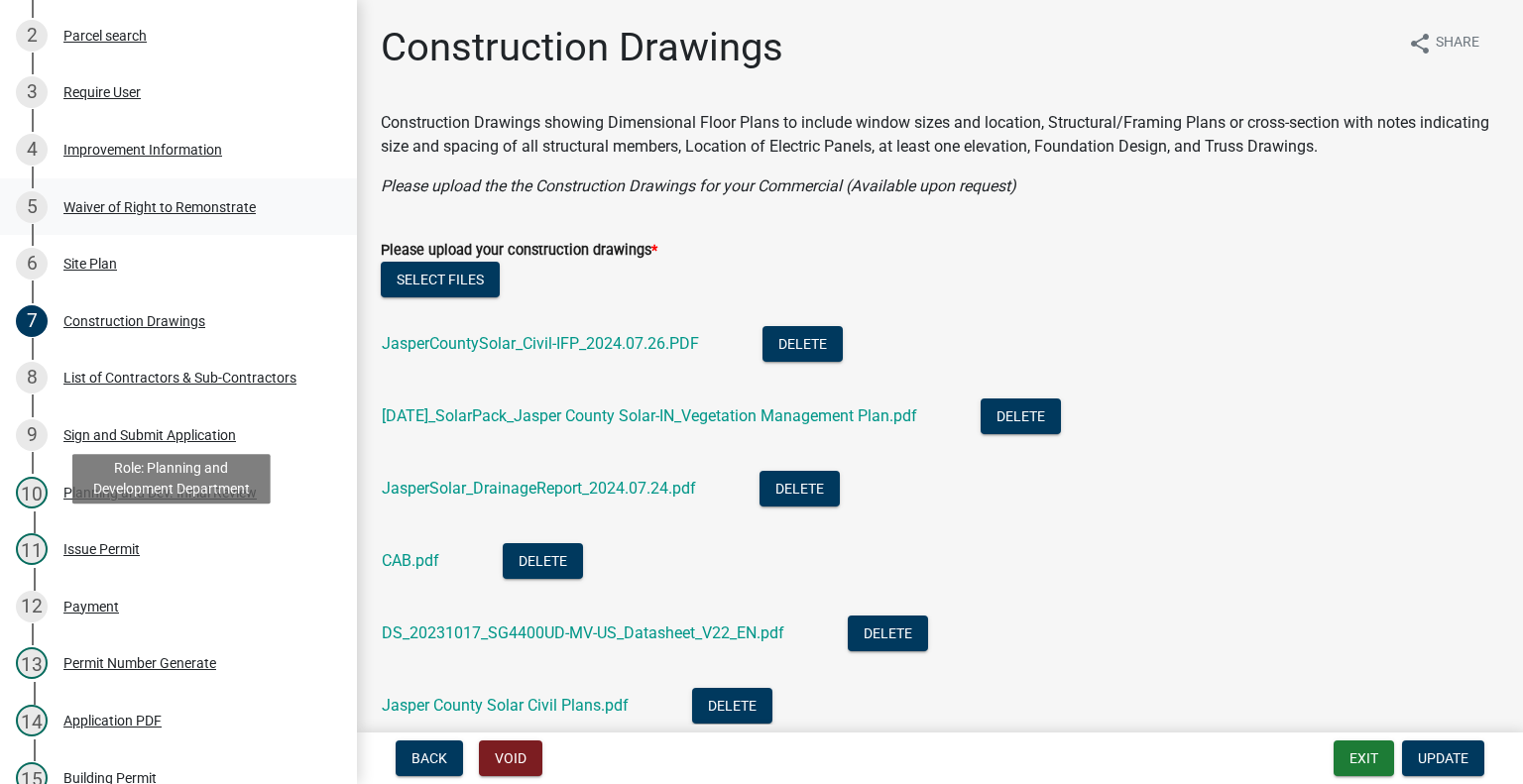 scroll, scrollTop: 496, scrollLeft: 0, axis: vertical 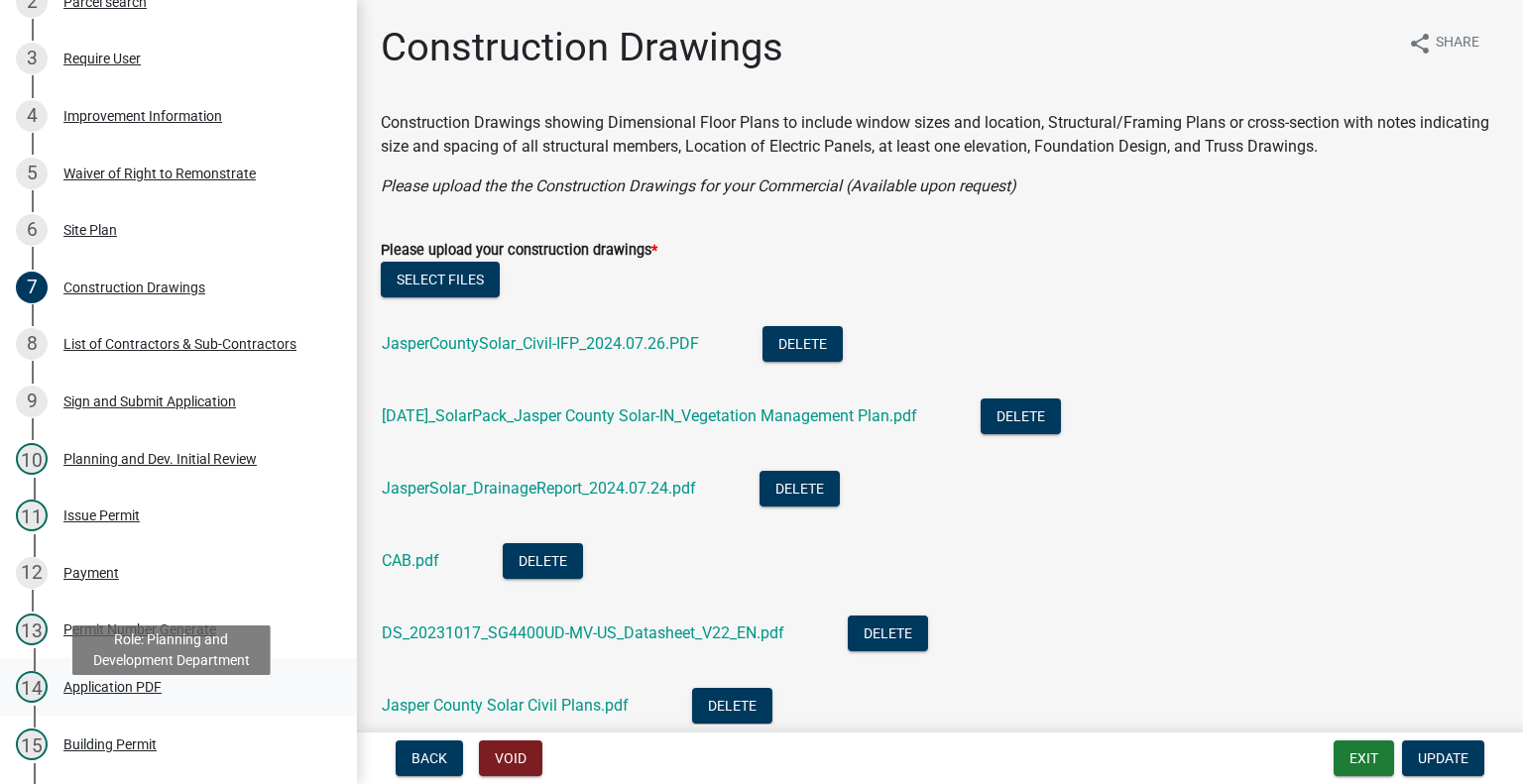 click on "[NUMBER]     Application PDF" at bounding box center [171, 687] 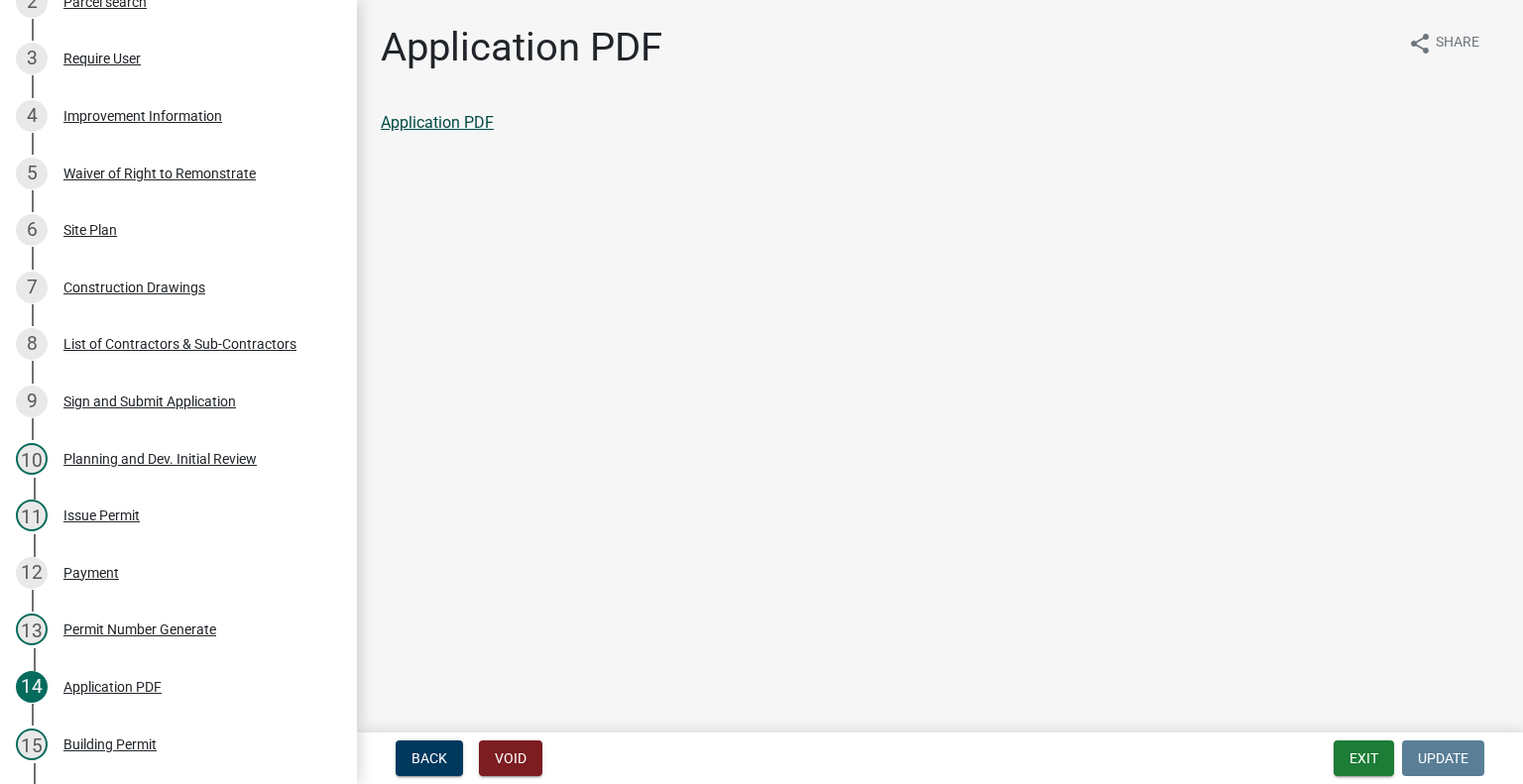 click on "Application PDF" 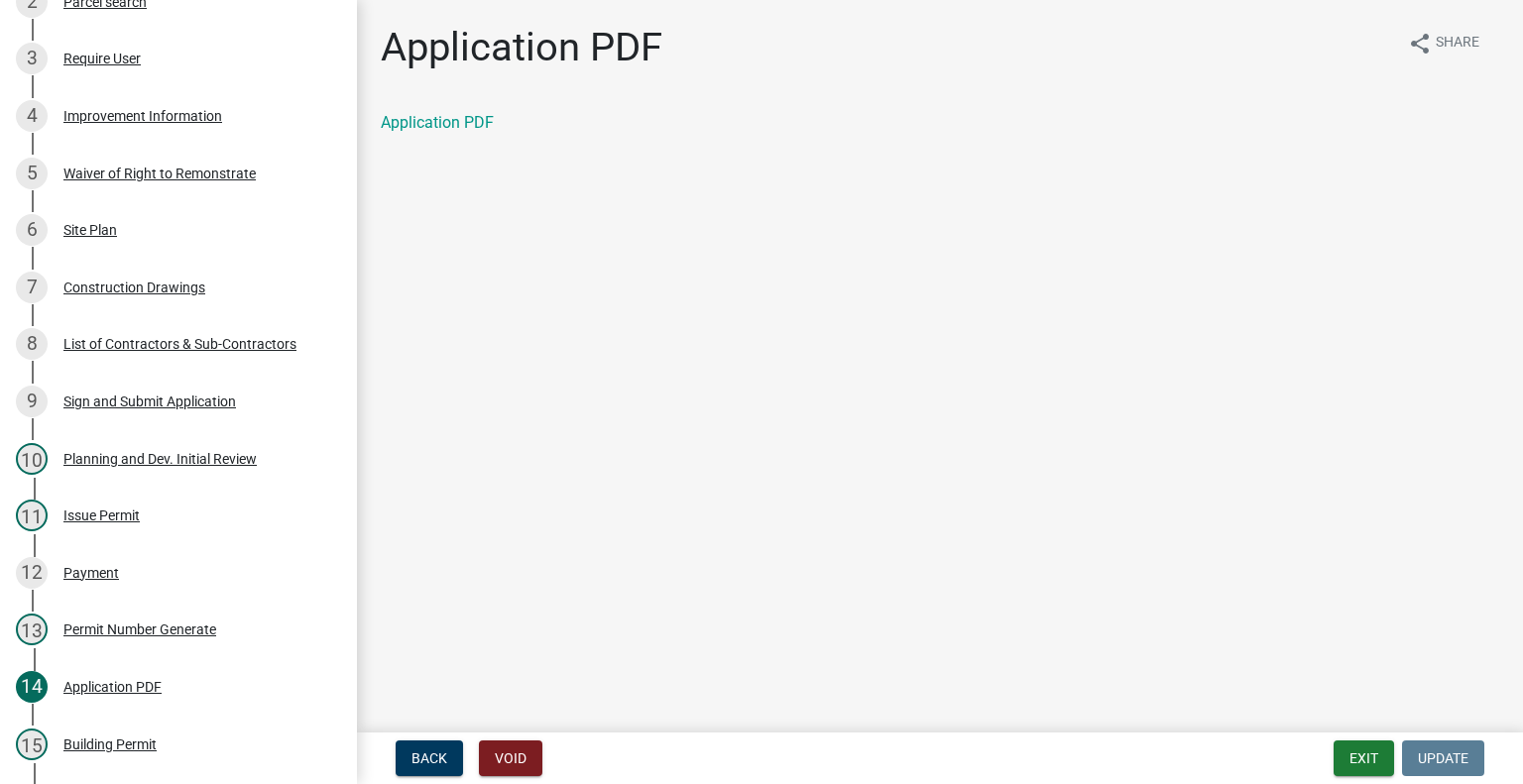 scroll, scrollTop: 0, scrollLeft: 0, axis: both 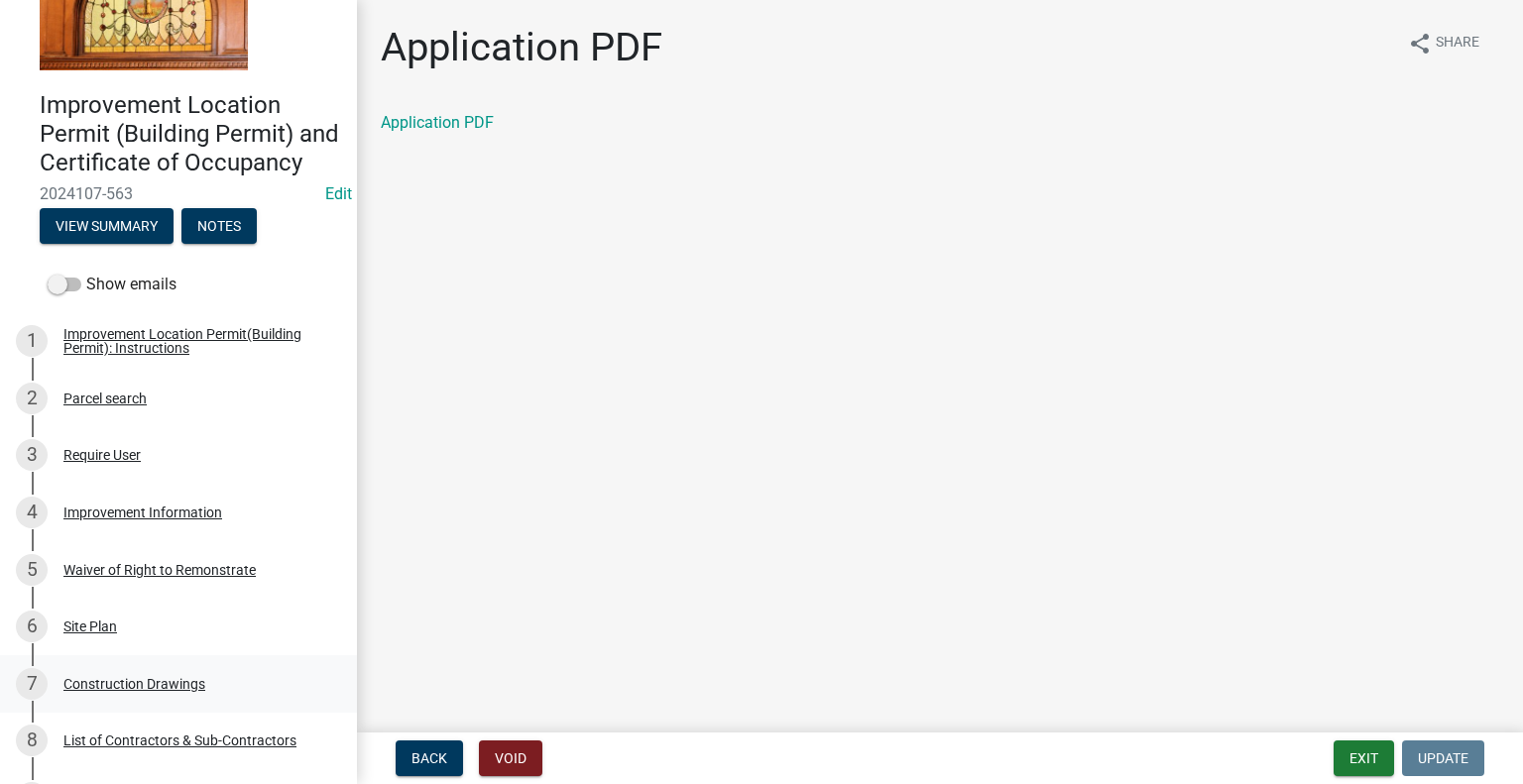 click on "Construction Drawings" at bounding box center [134, 684] 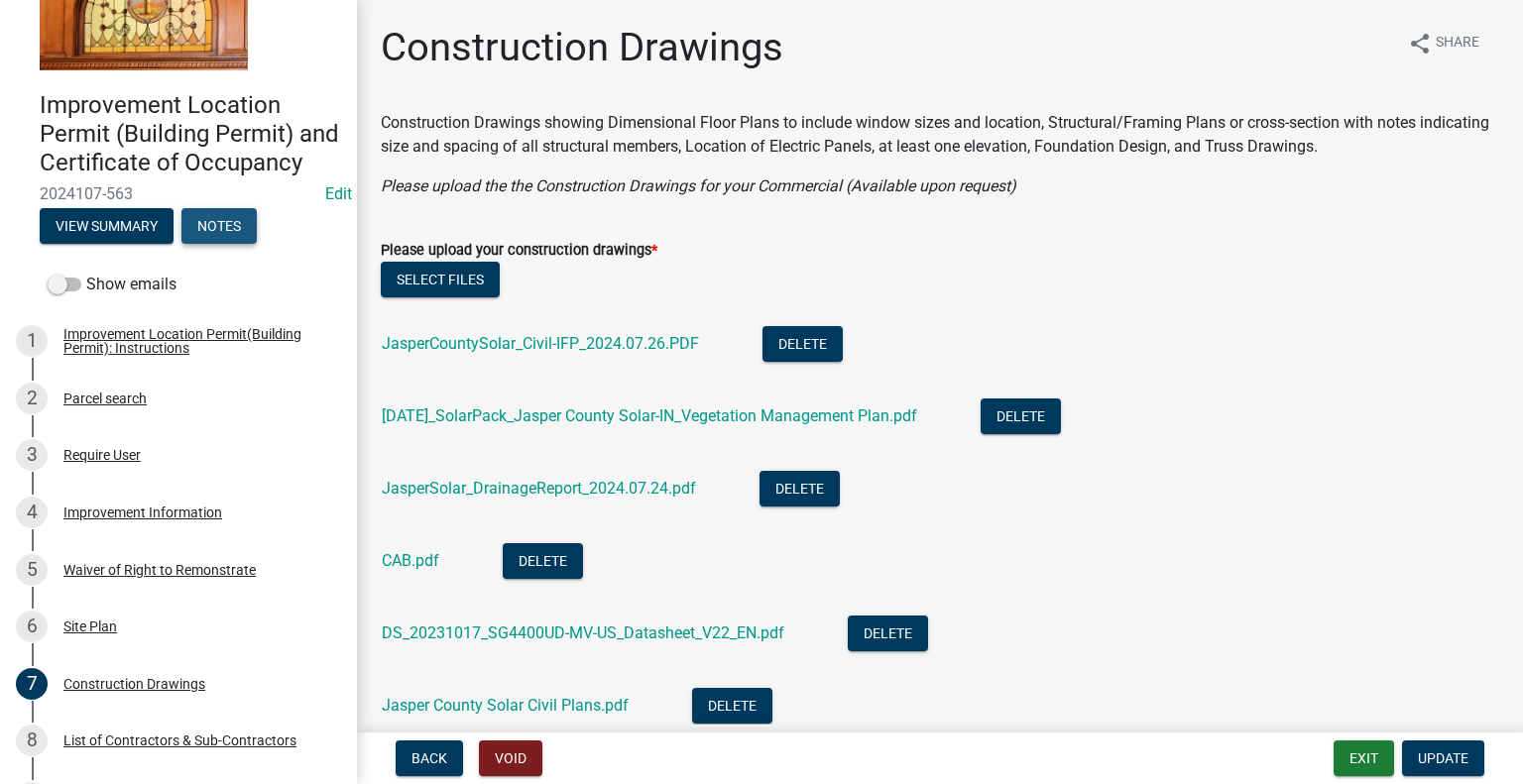 click on "Notes" at bounding box center (219, 226) 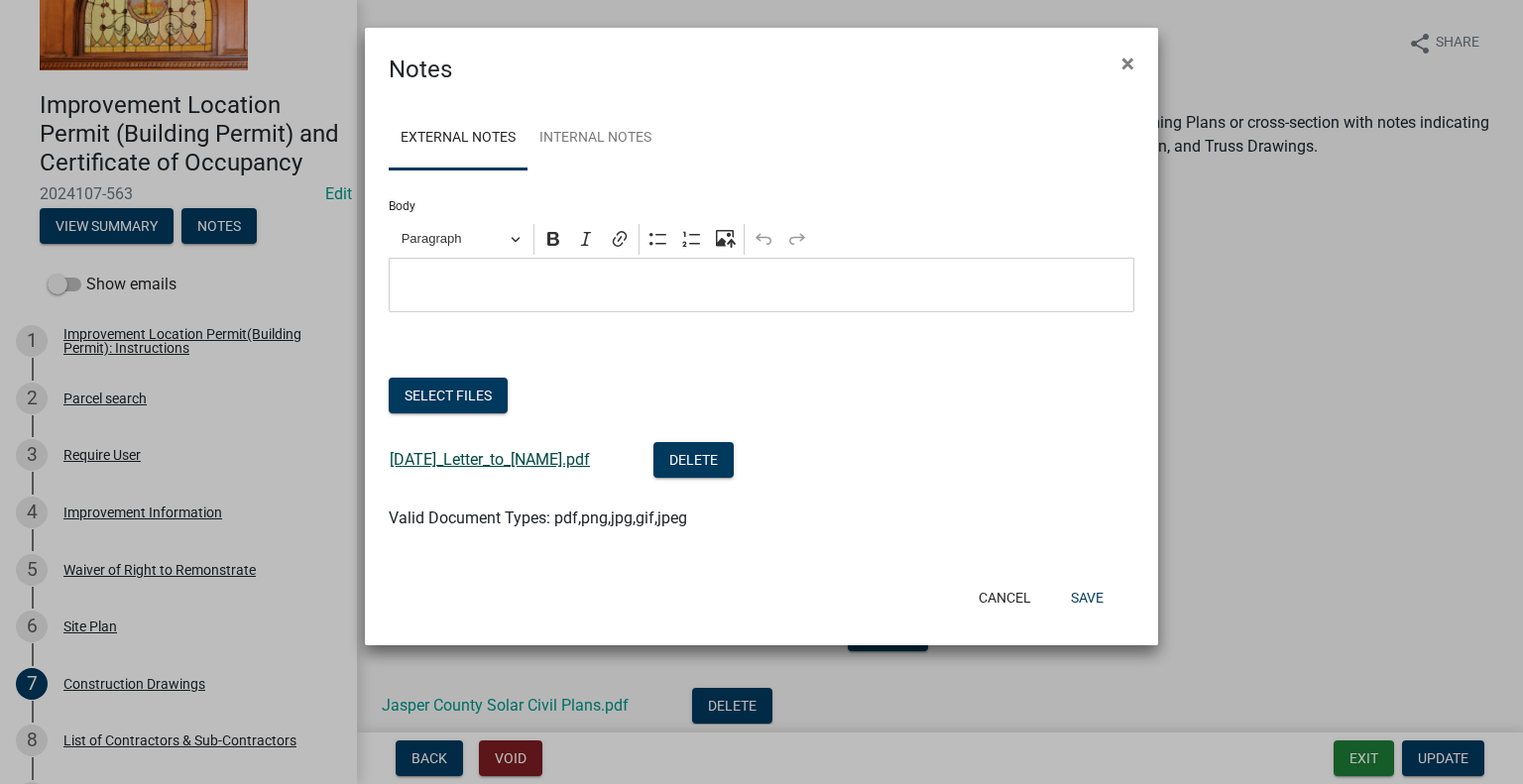 click on "[DATE]_Letter_to_[NAME].pdf" 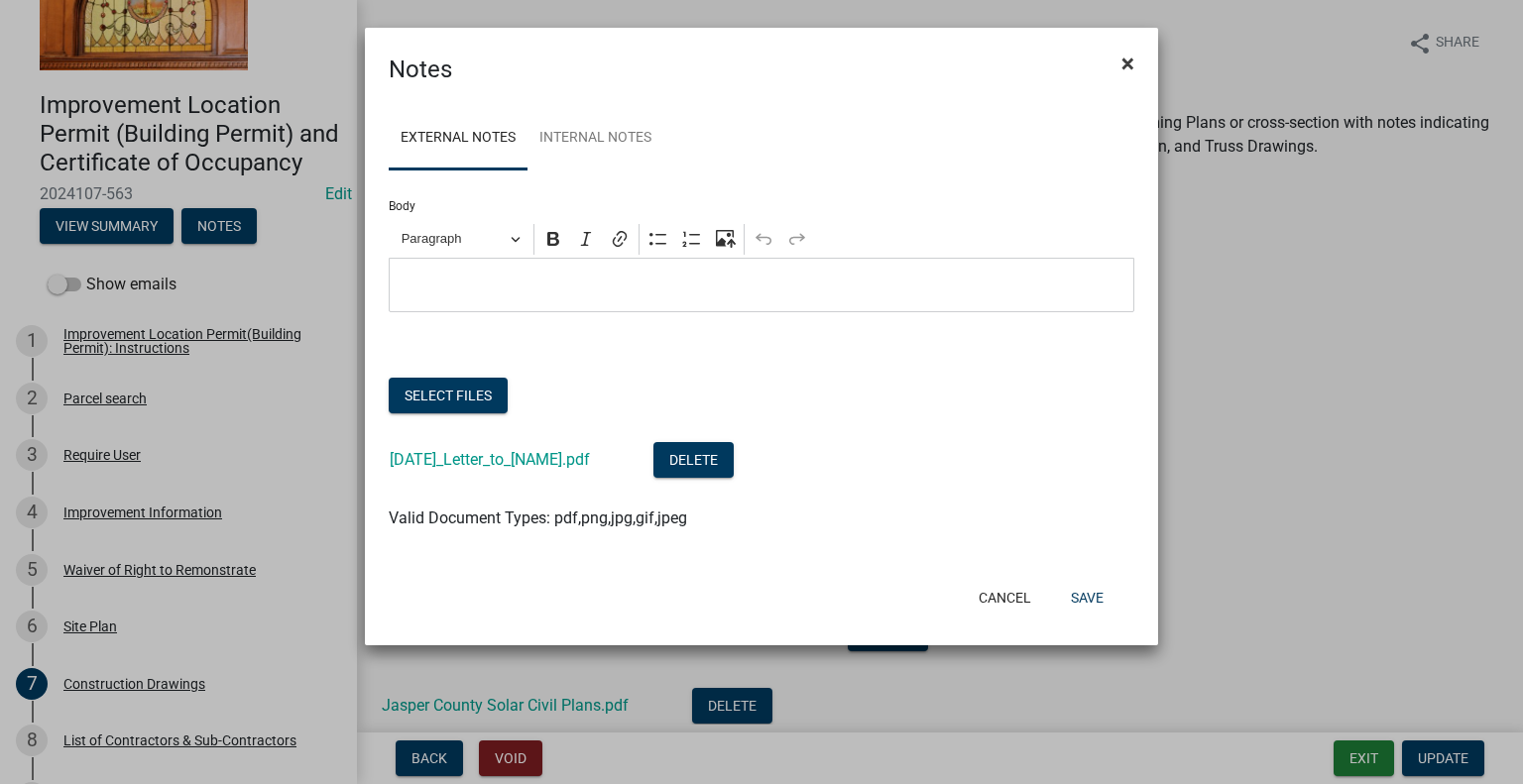 click on "×" 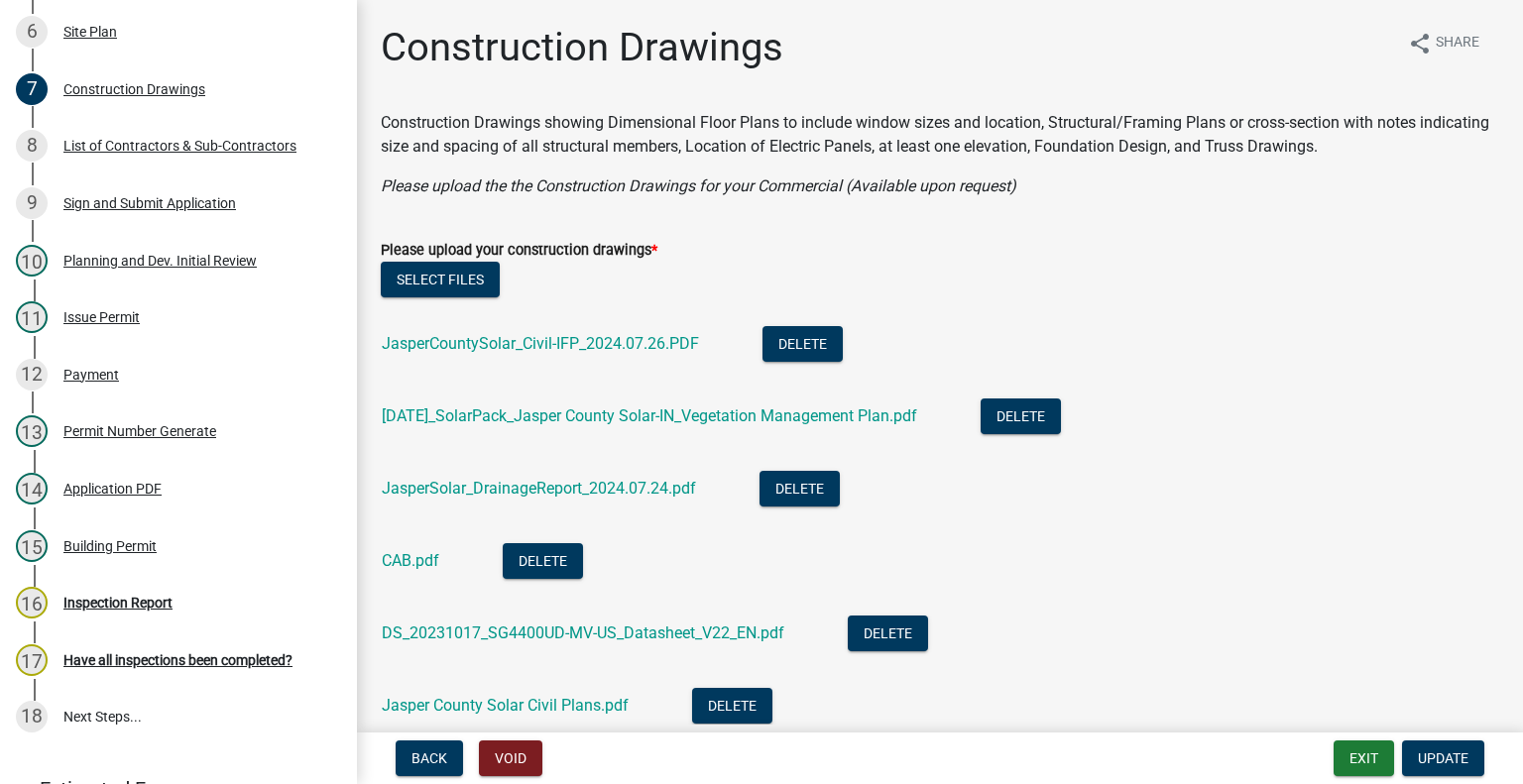 scroll, scrollTop: 868, scrollLeft: 0, axis: vertical 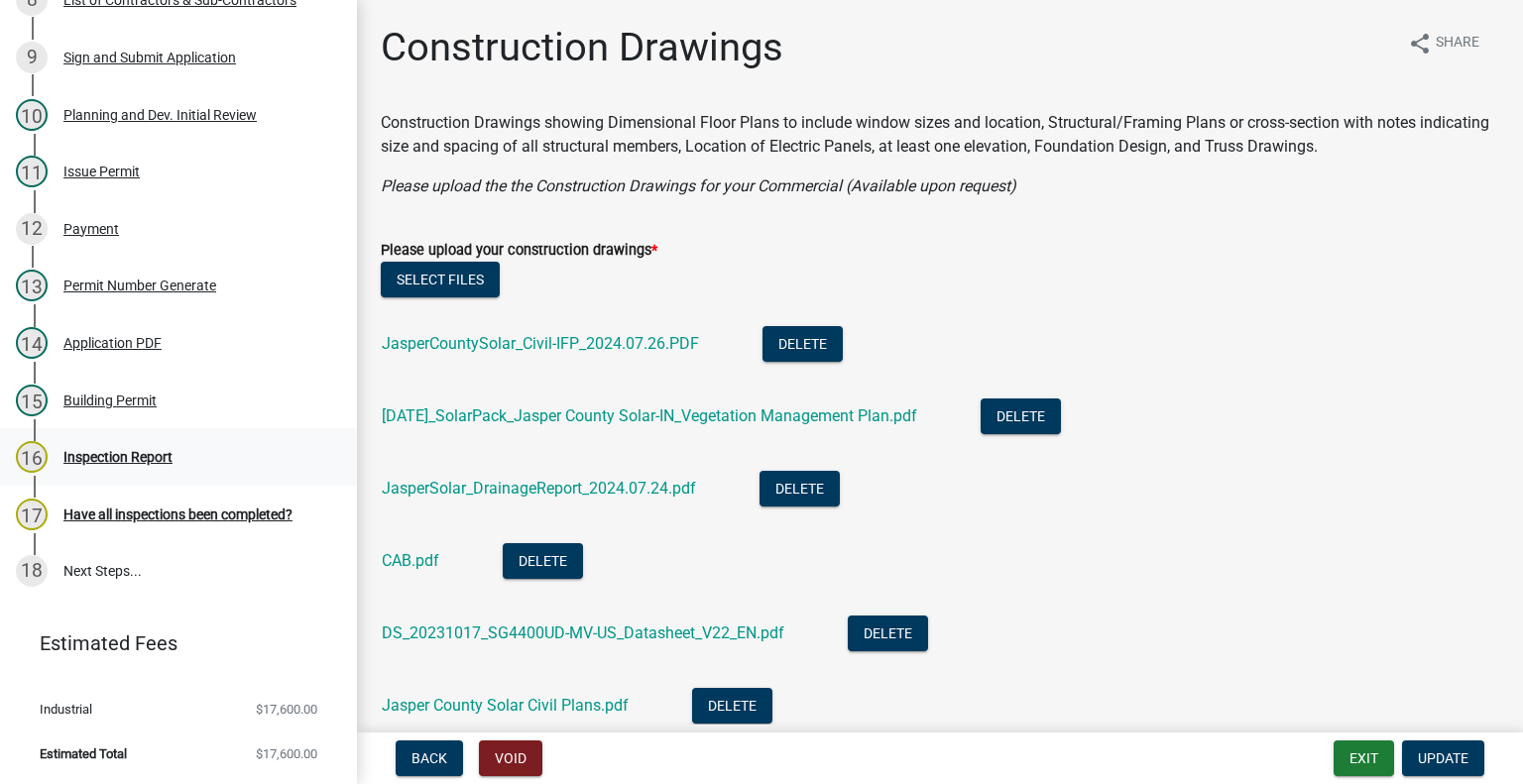 click on "Inspection Report" at bounding box center [118, 457] 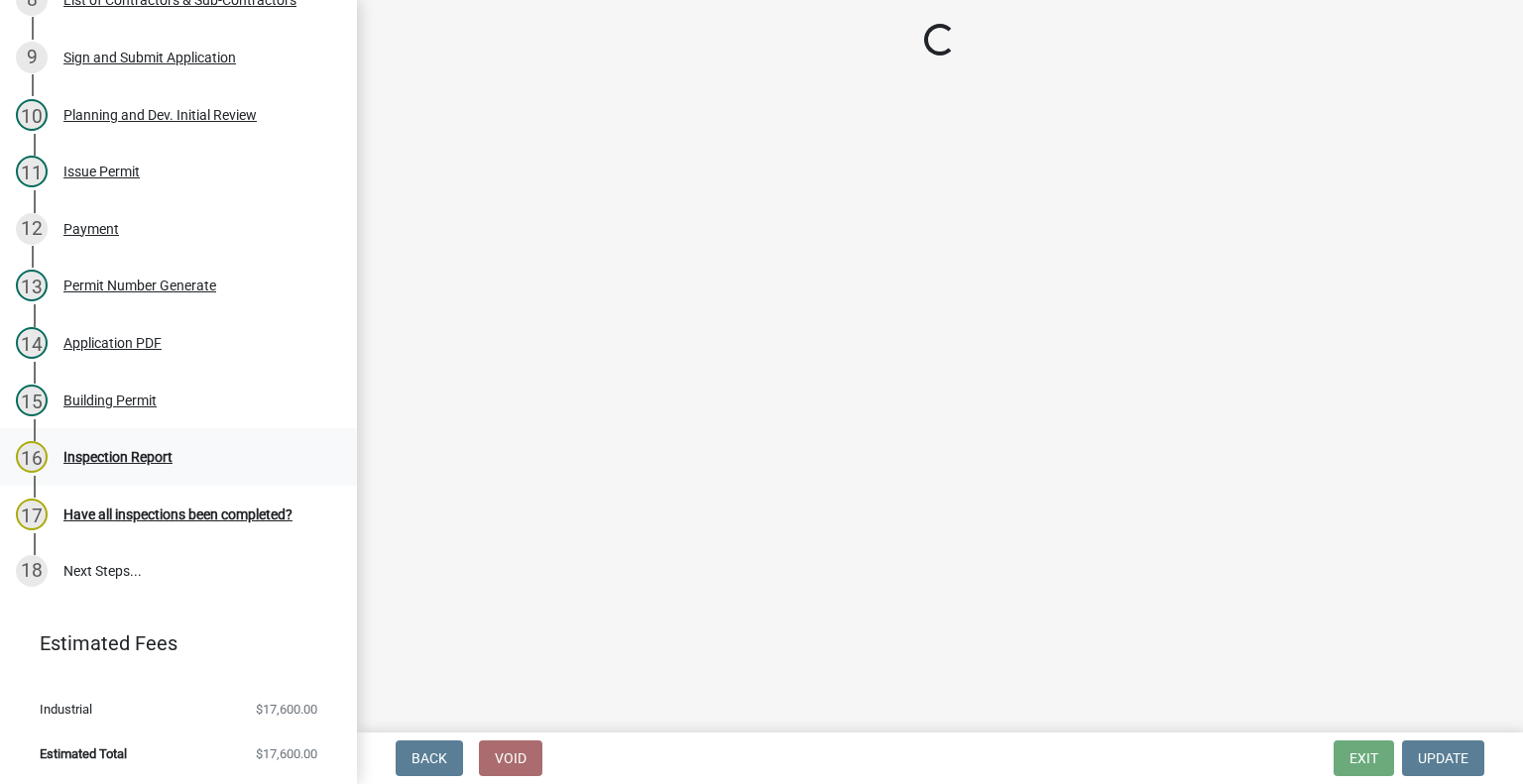 select on "62bb873c-c571-4454-ac8a-8c216551e2a3" 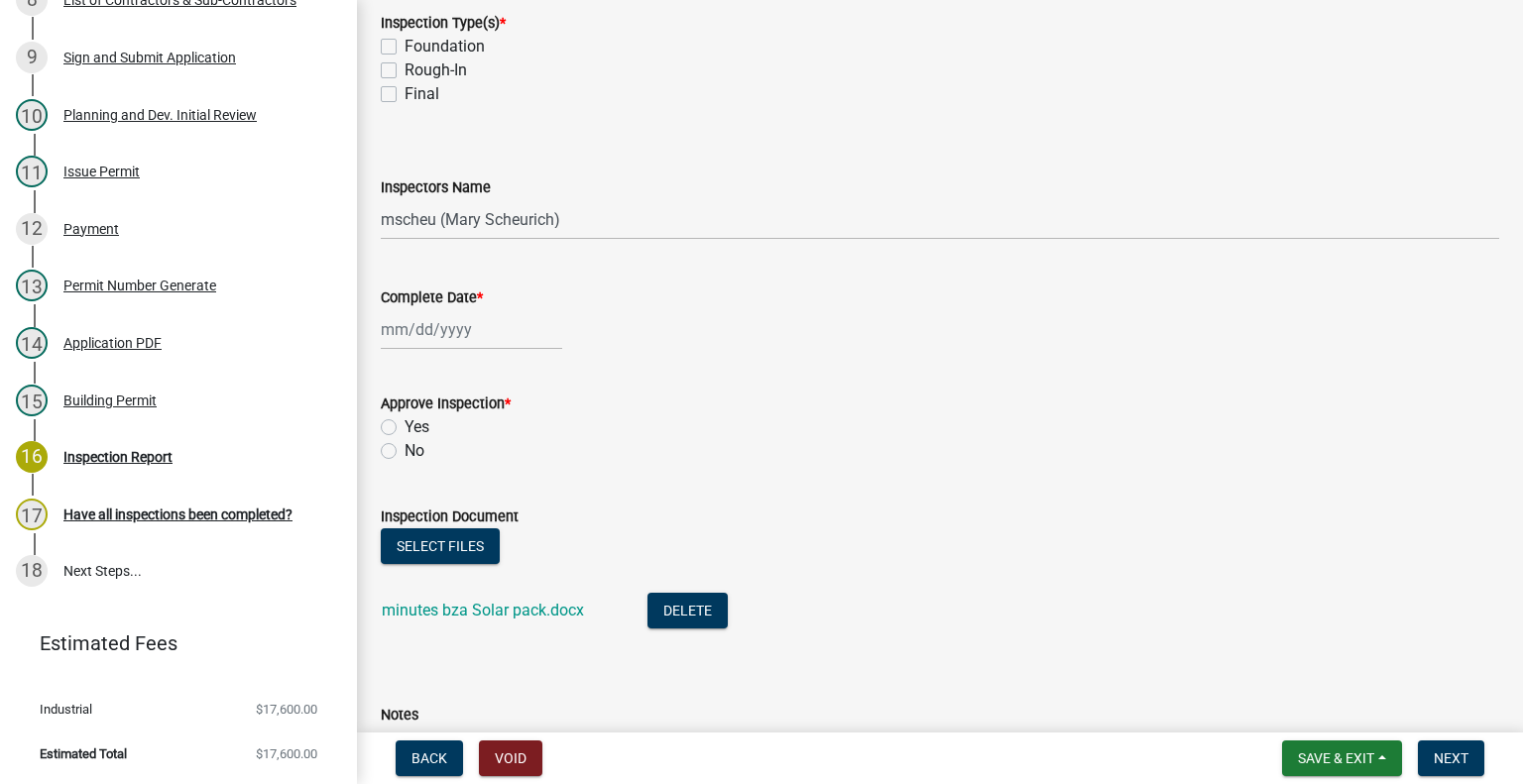 scroll, scrollTop: 312, scrollLeft: 0, axis: vertical 